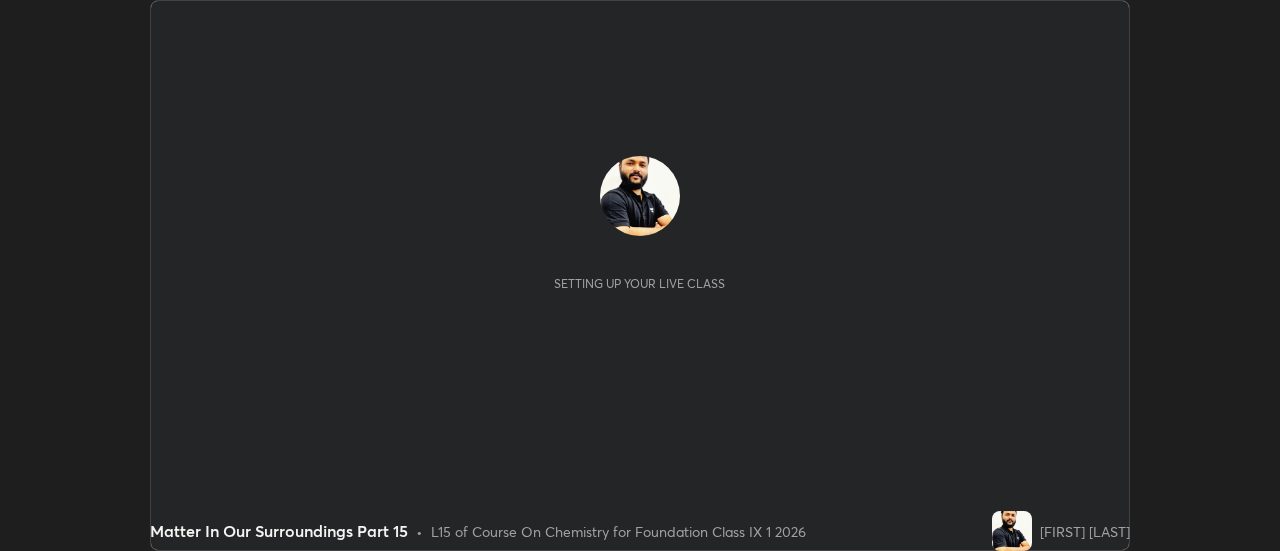 scroll, scrollTop: 0, scrollLeft: 0, axis: both 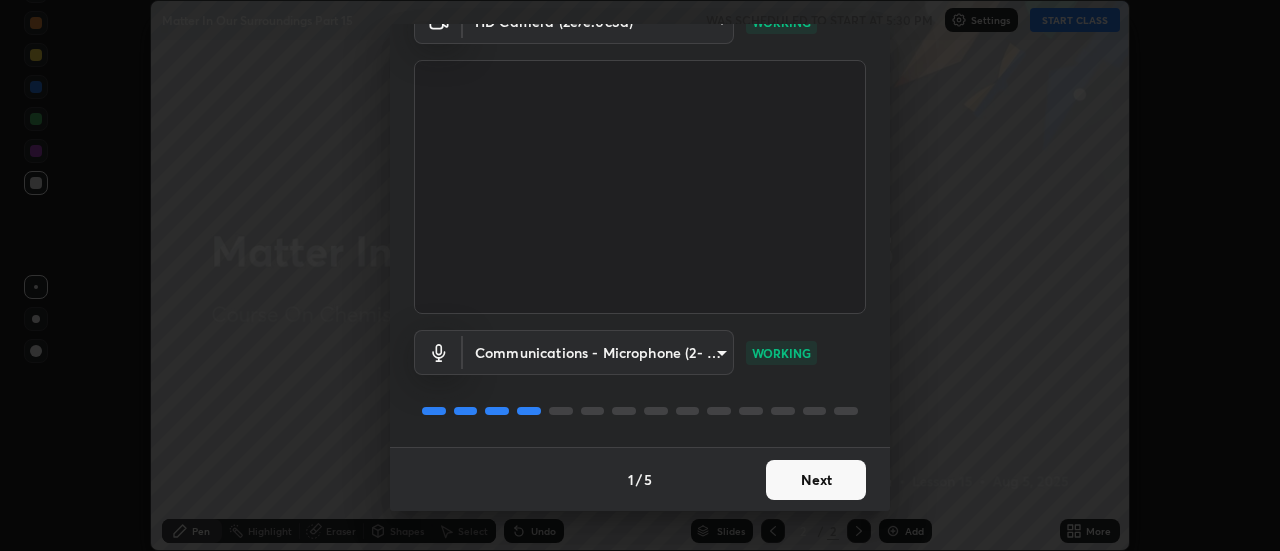 click on "Next" at bounding box center (816, 480) 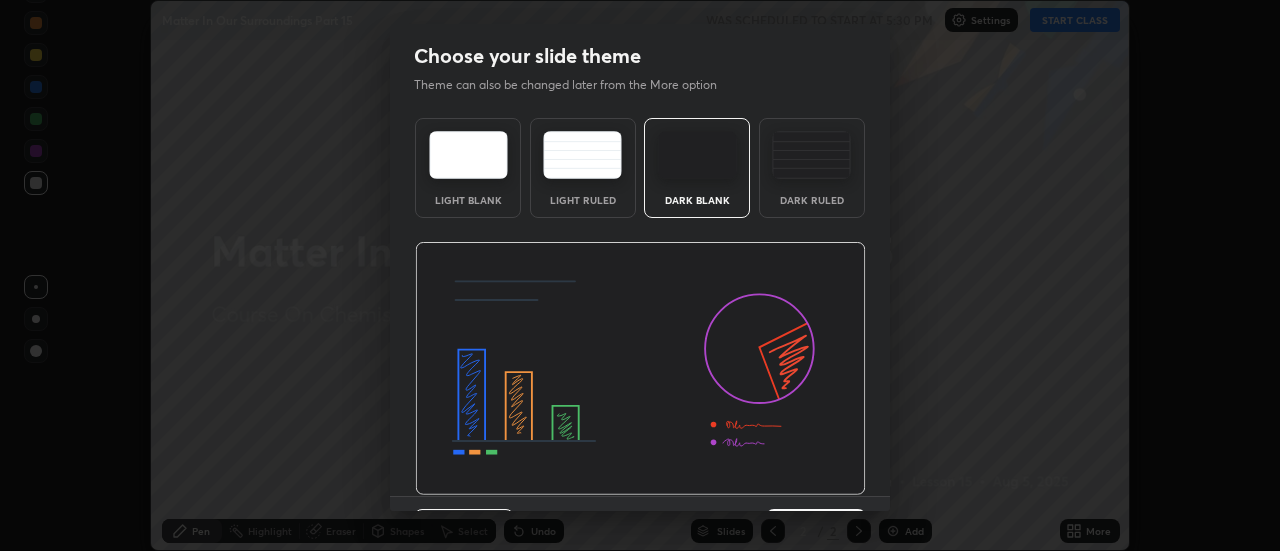 scroll, scrollTop: 49, scrollLeft: 0, axis: vertical 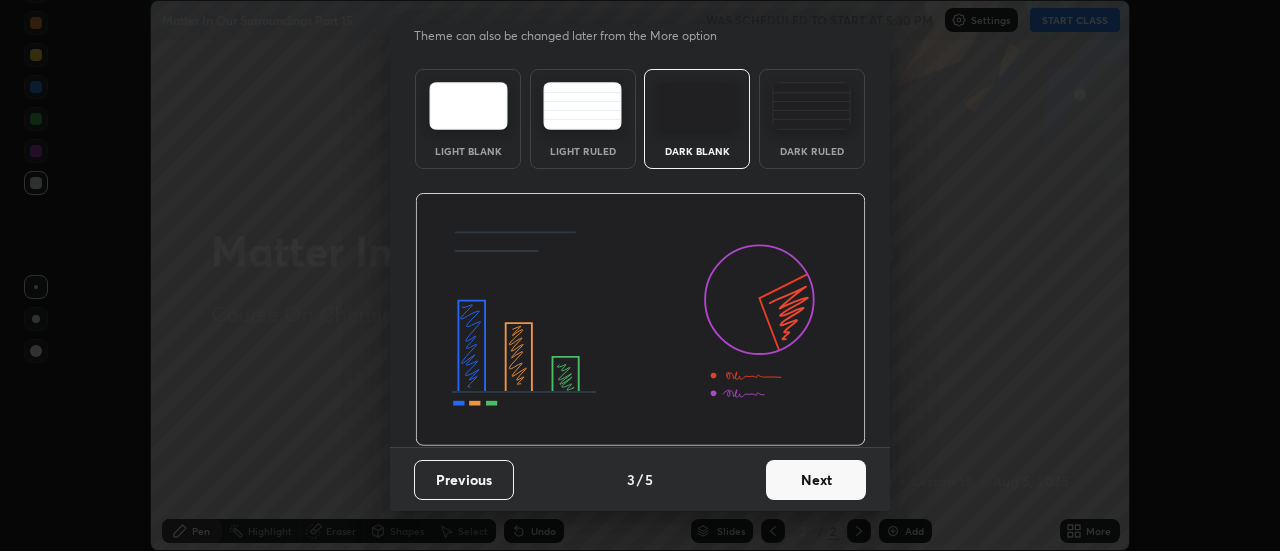 click on "Next" at bounding box center [816, 480] 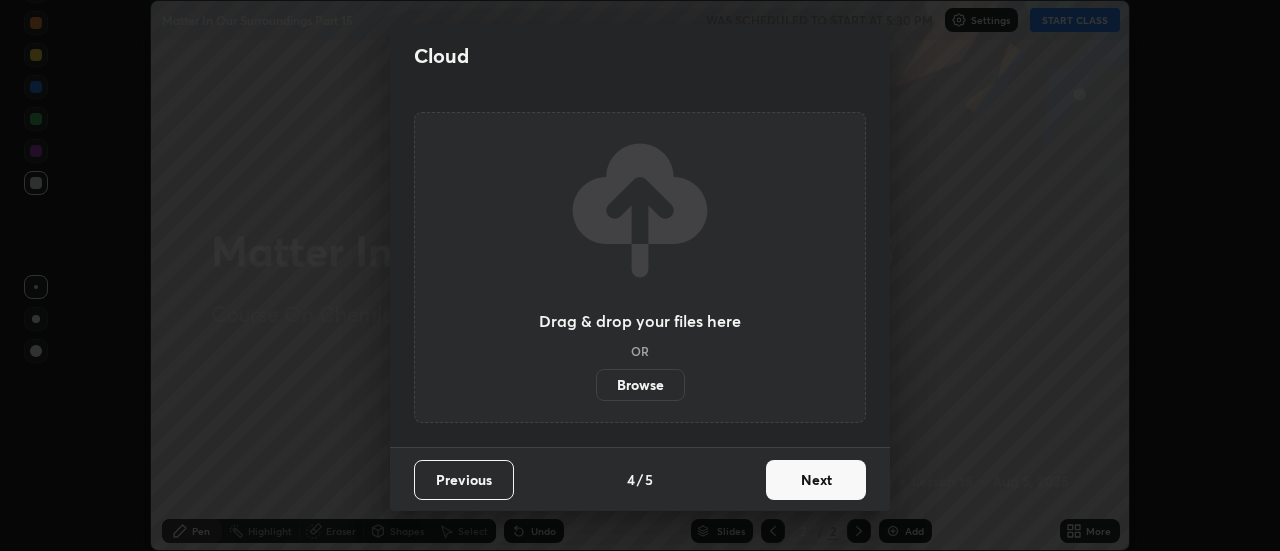 click on "Next" at bounding box center [816, 480] 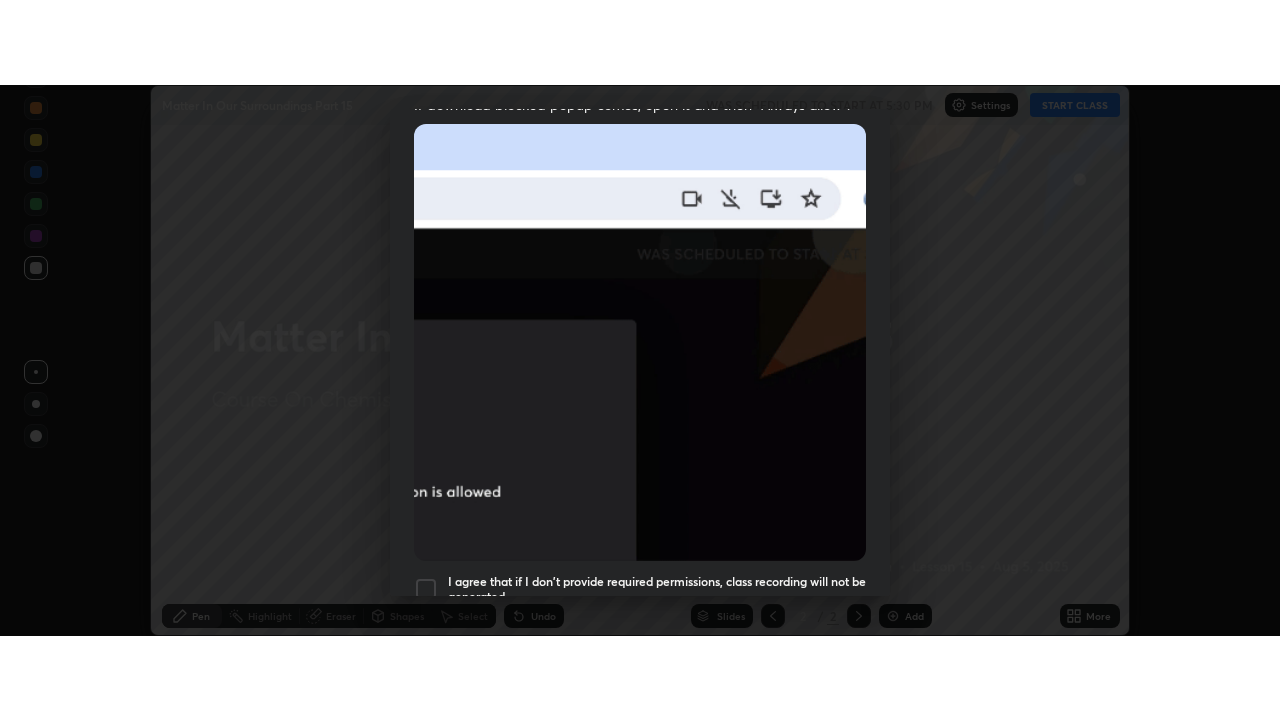 scroll, scrollTop: 513, scrollLeft: 0, axis: vertical 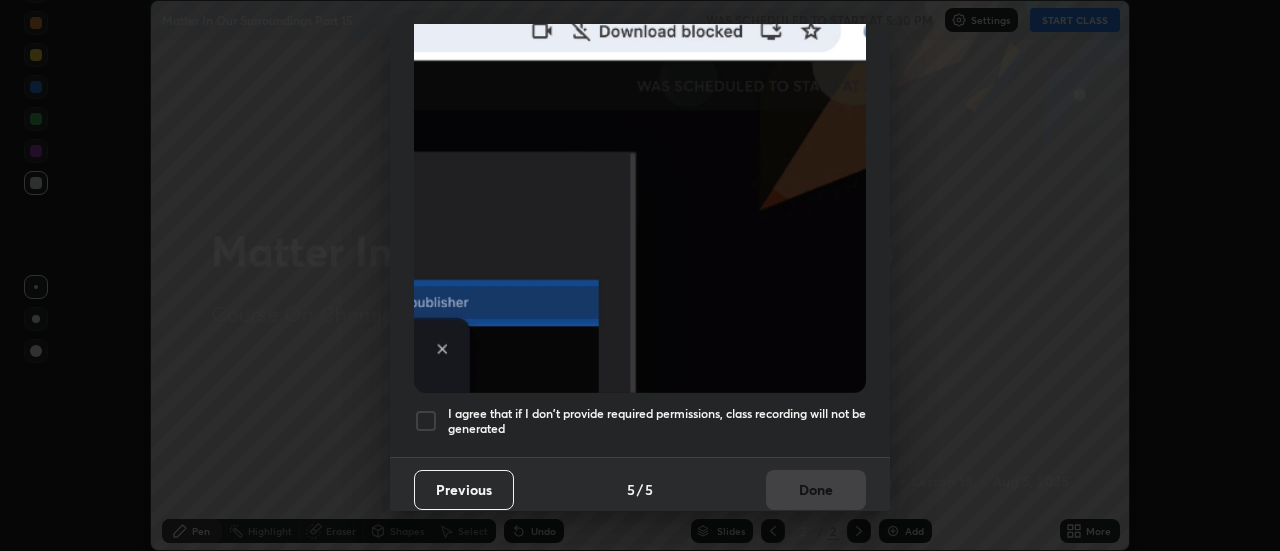 click on "I agree that if I don't provide required permissions, class recording will not be generated" at bounding box center [657, 421] 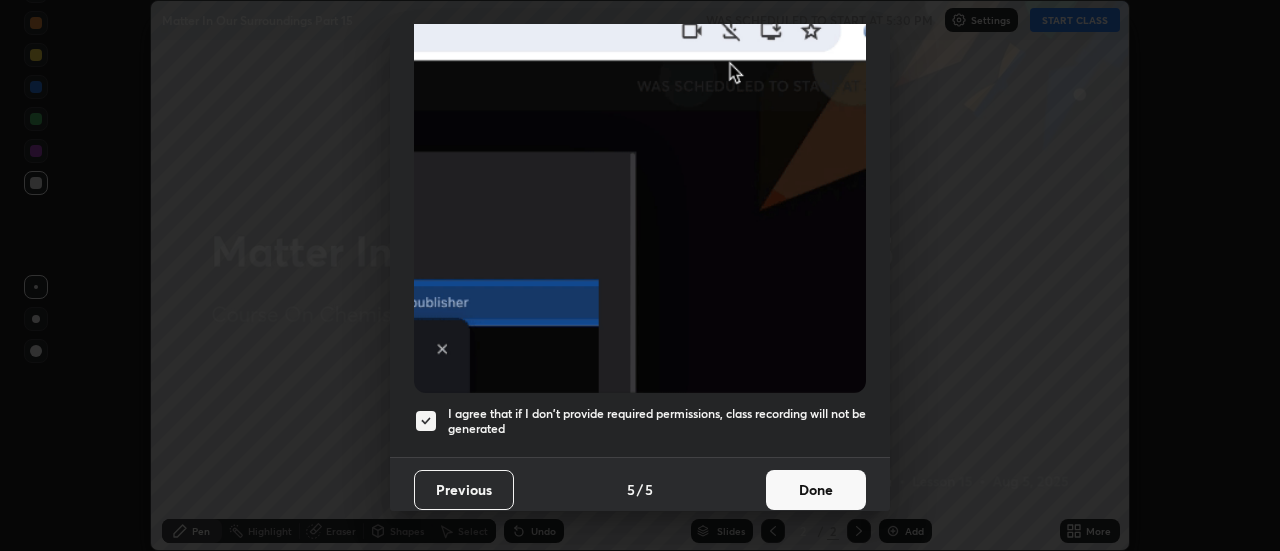 click on "Done" at bounding box center [816, 490] 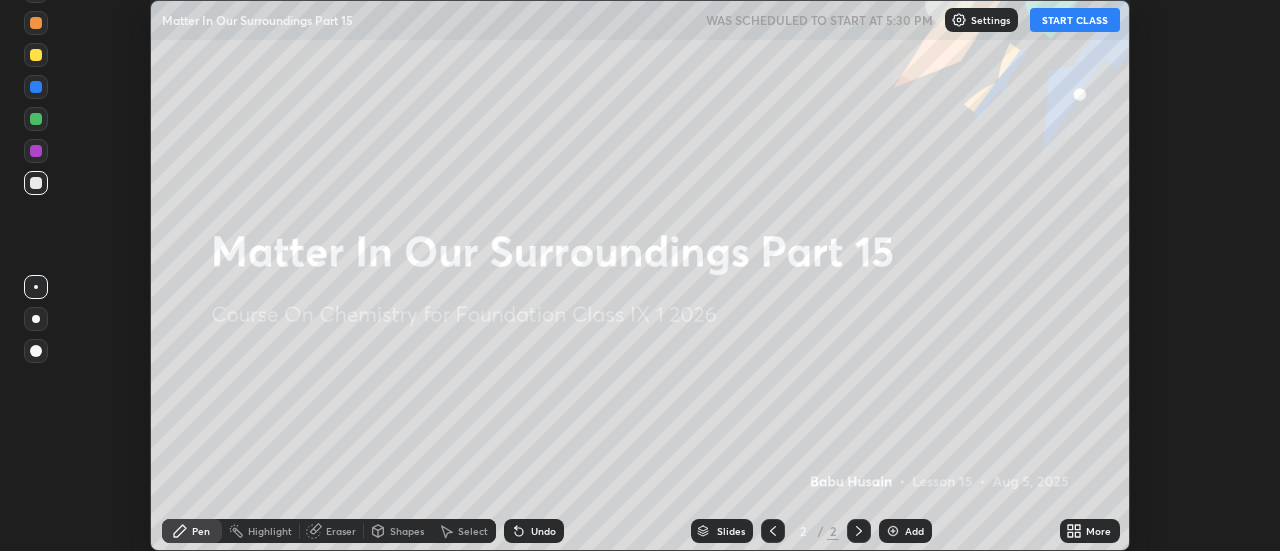 click on "START CLASS" at bounding box center [1075, 20] 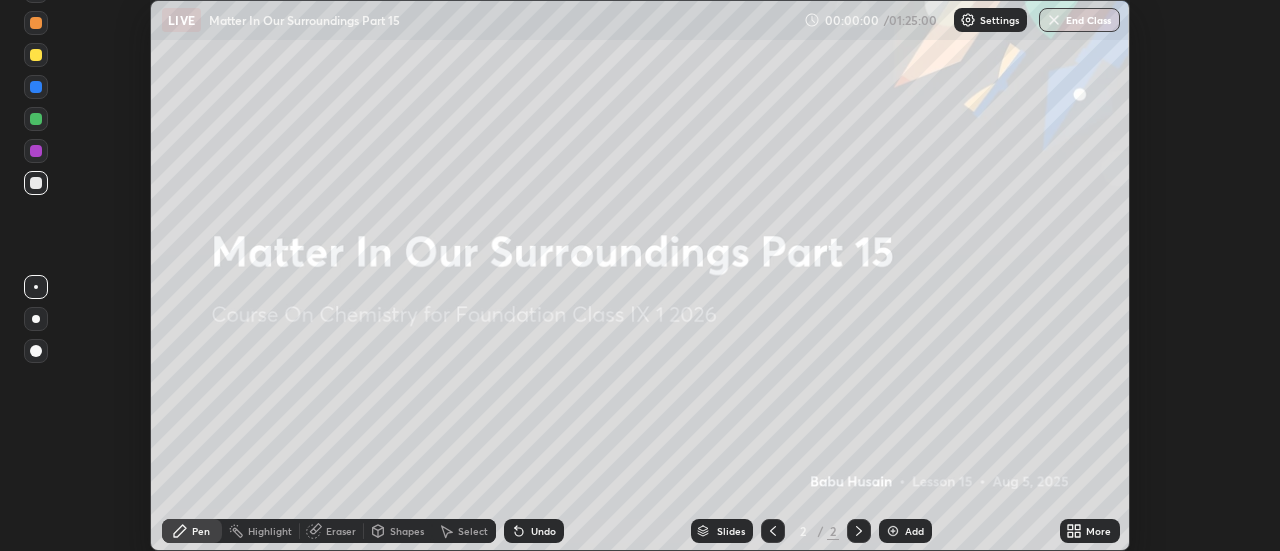 click on "Add" at bounding box center (914, 531) 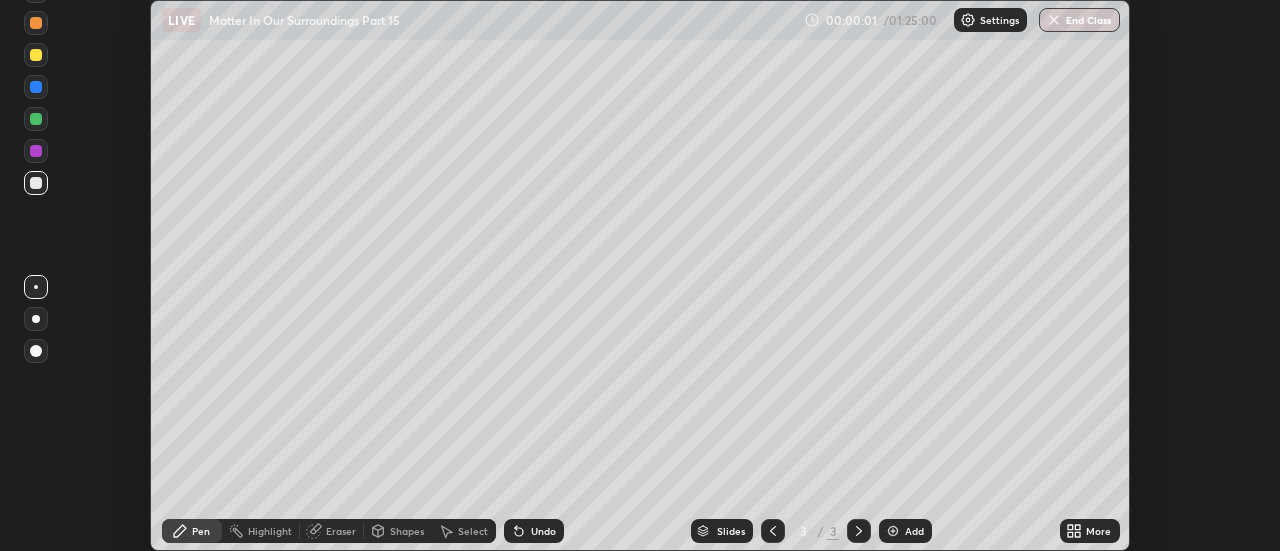 click on "More" at bounding box center [1098, 531] 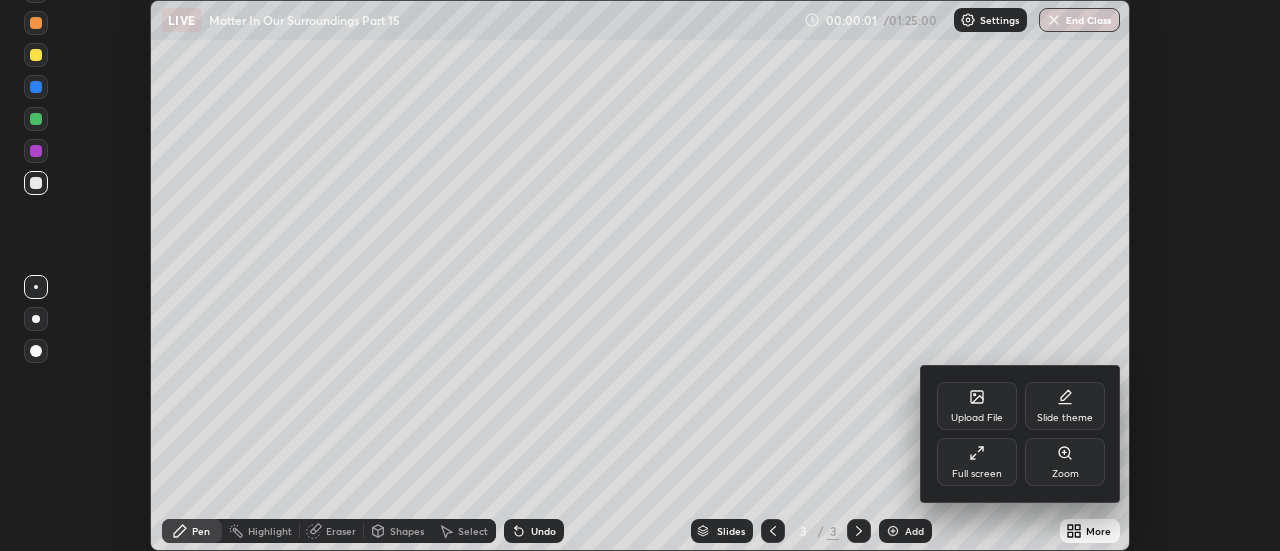 click on "Full screen" at bounding box center (977, 474) 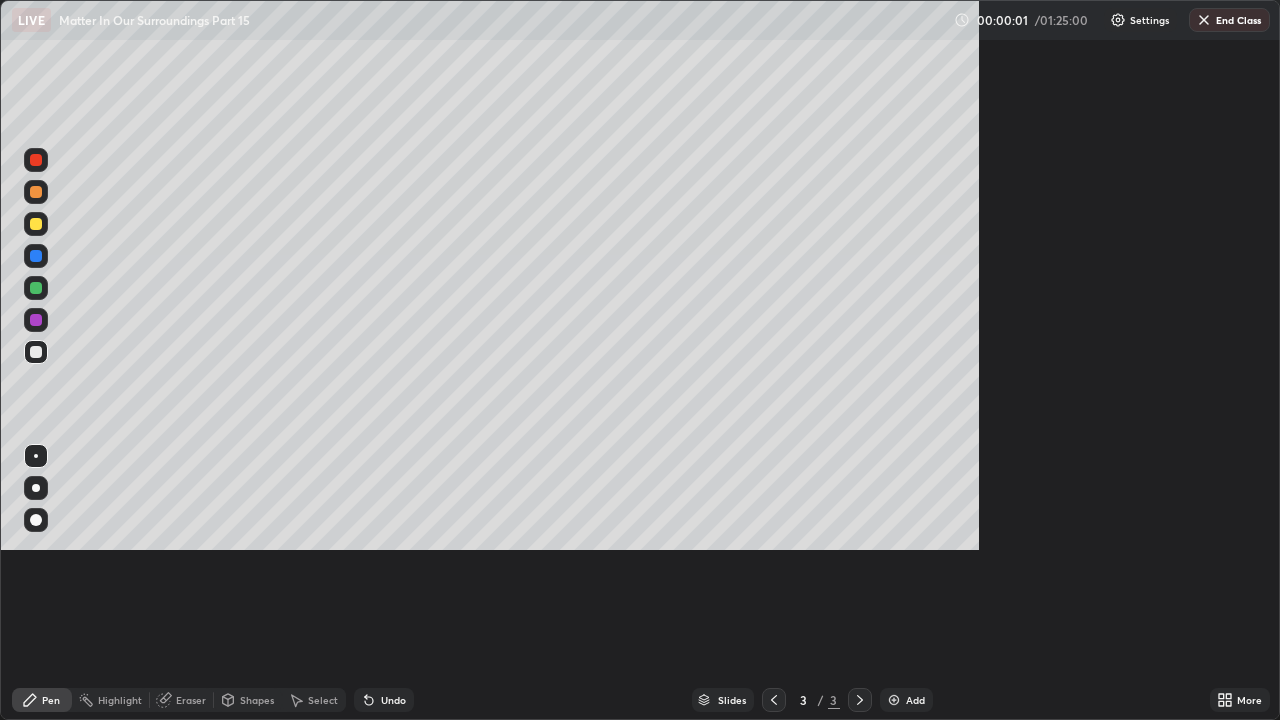 scroll, scrollTop: 99280, scrollLeft: 98720, axis: both 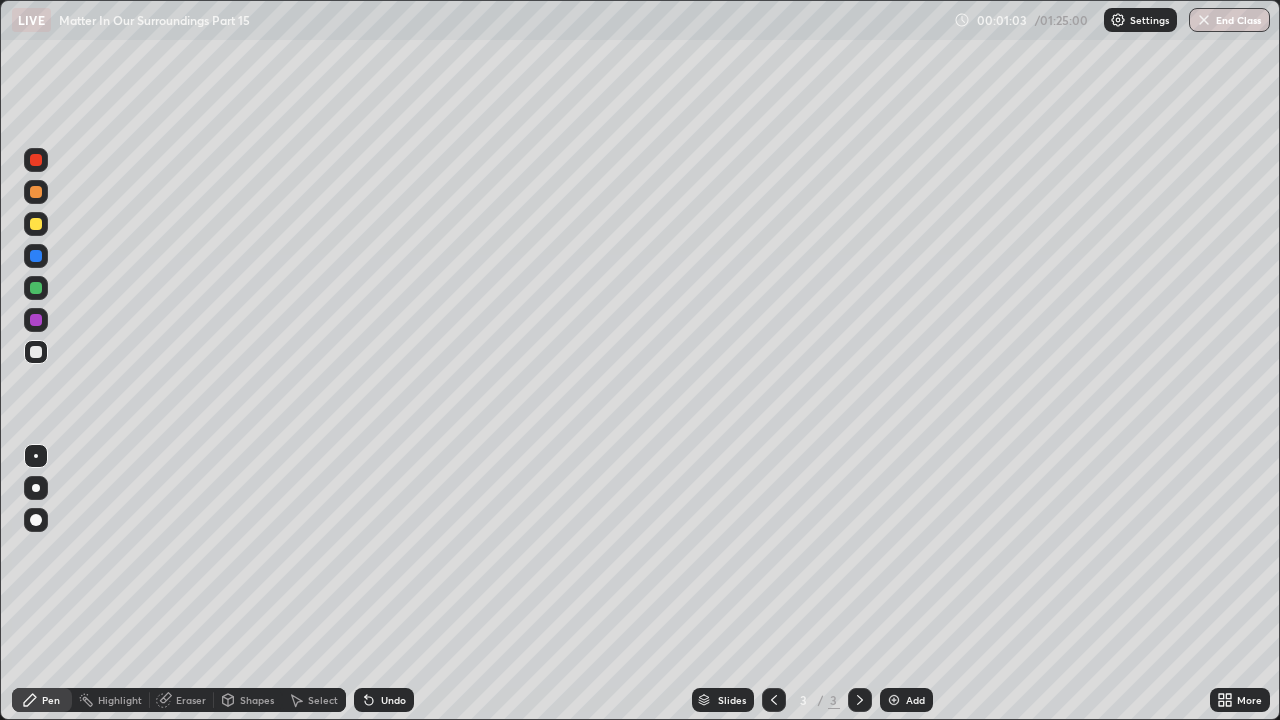 click at bounding box center (36, 192) 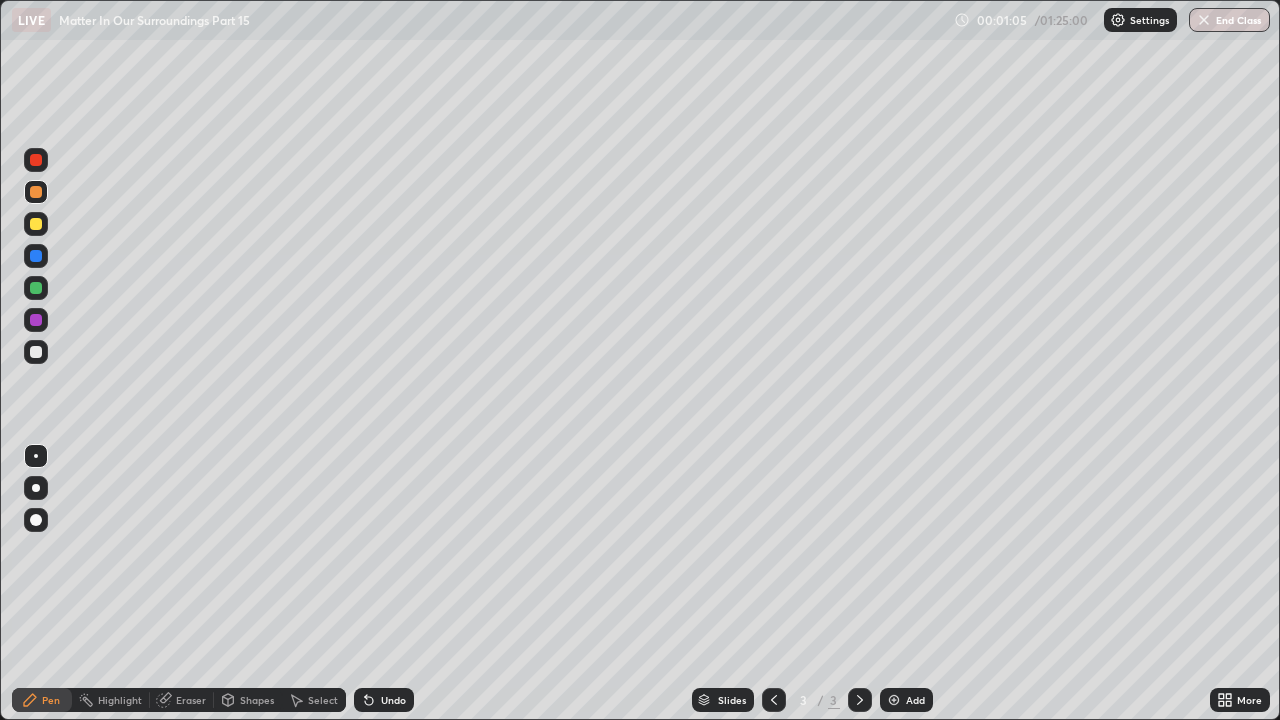 click at bounding box center [36, 488] 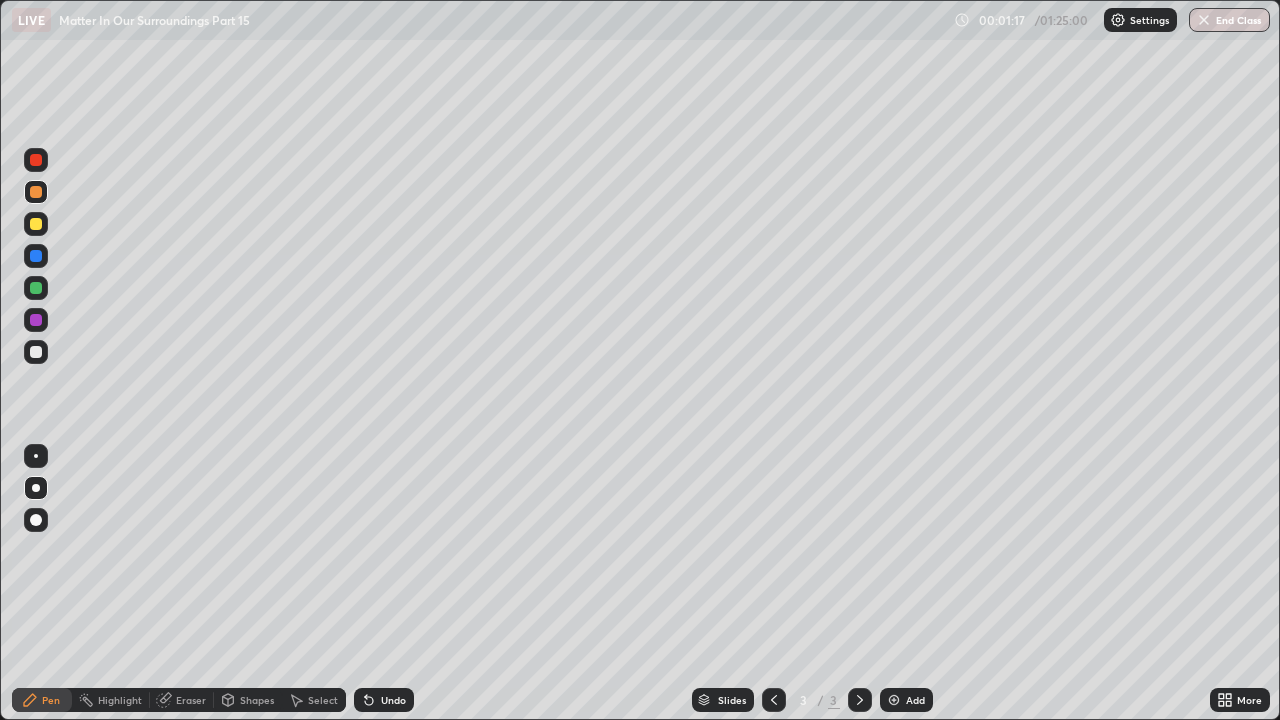 click at bounding box center [36, 456] 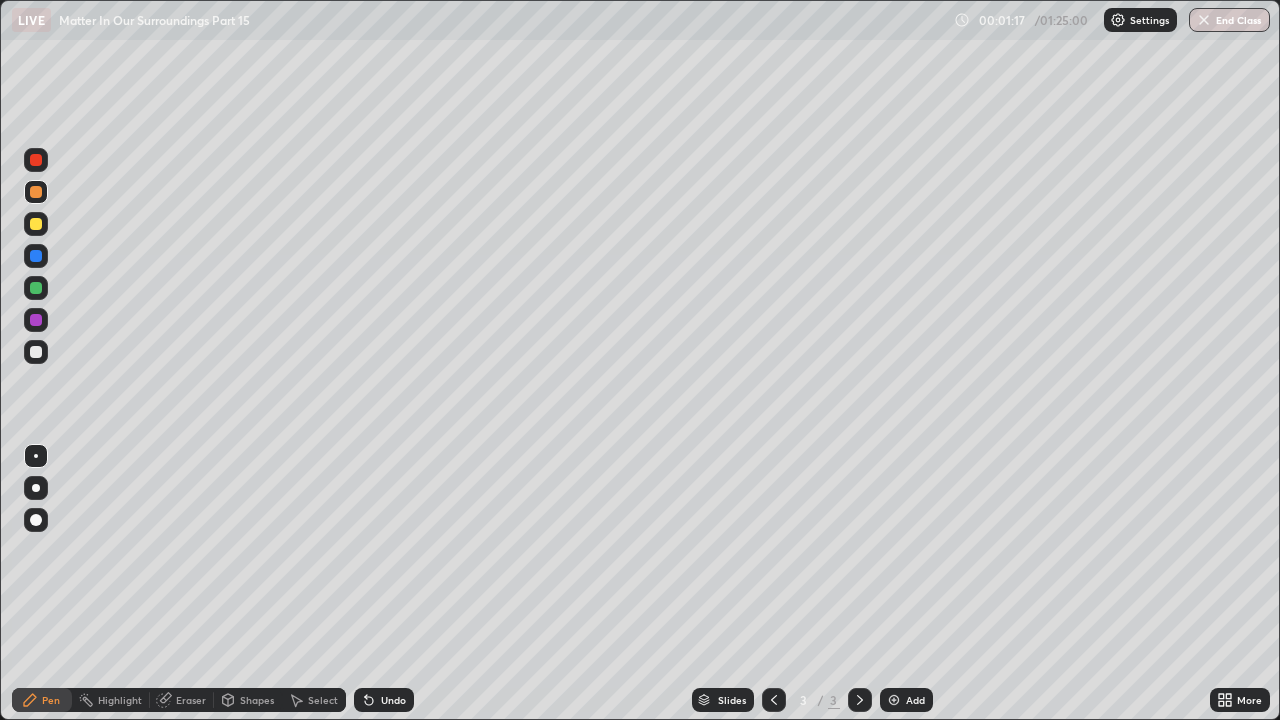 click at bounding box center [36, 256] 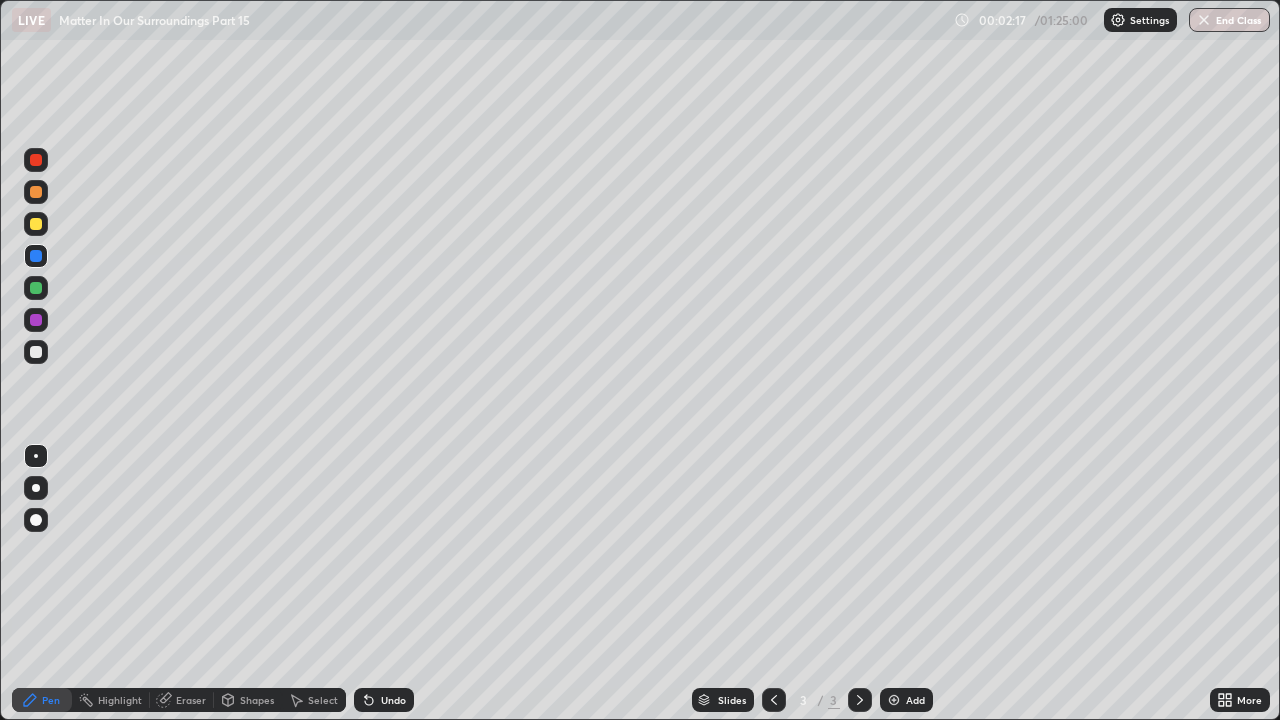 click at bounding box center (36, 352) 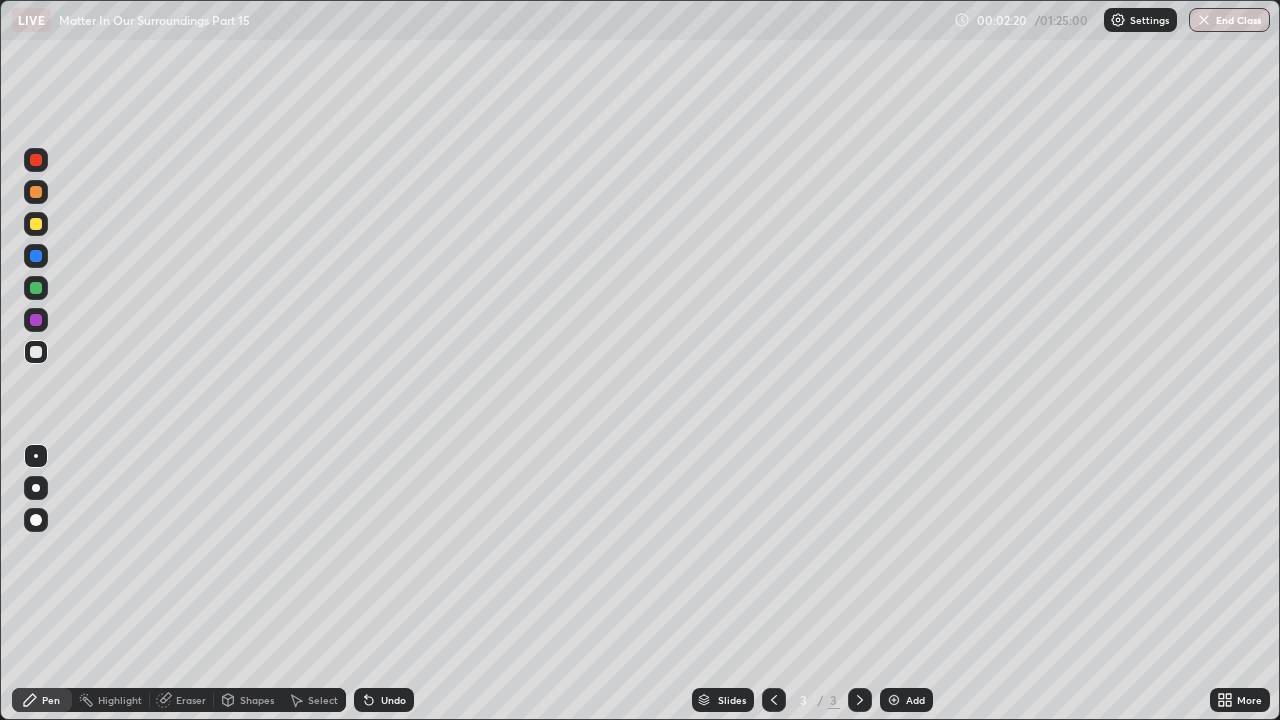 click on "Undo" at bounding box center (393, 700) 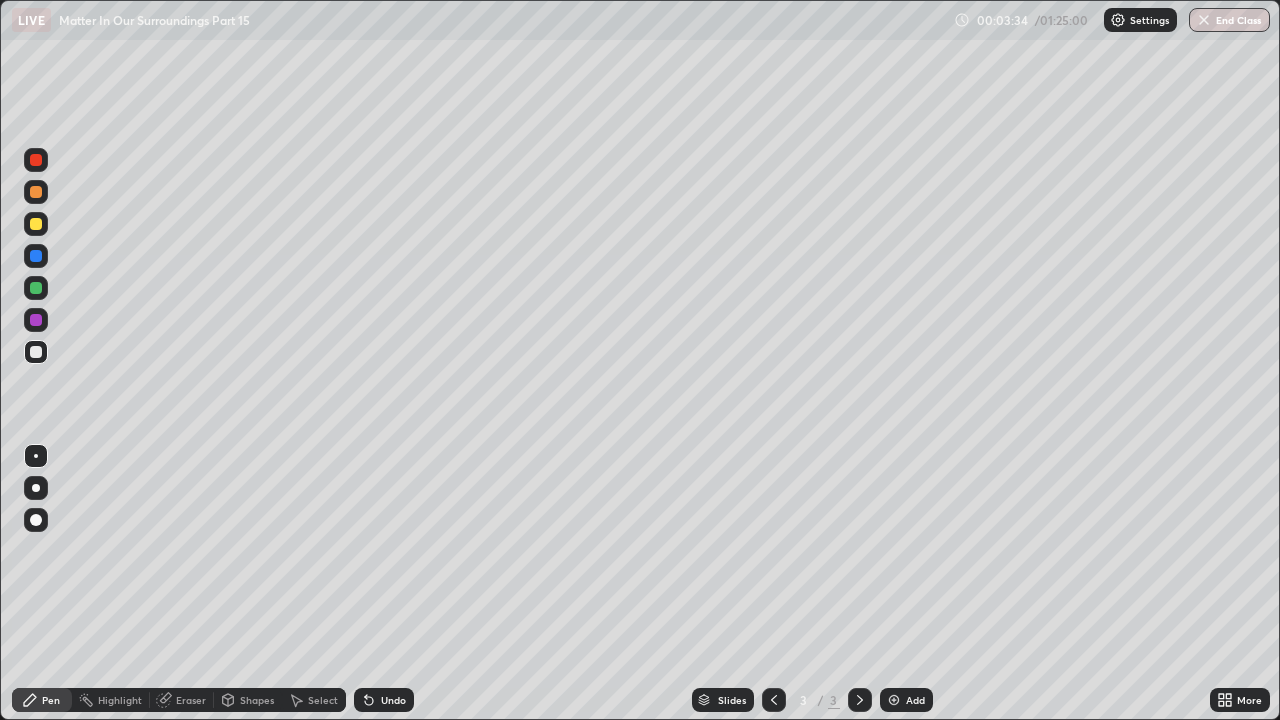click at bounding box center [36, 224] 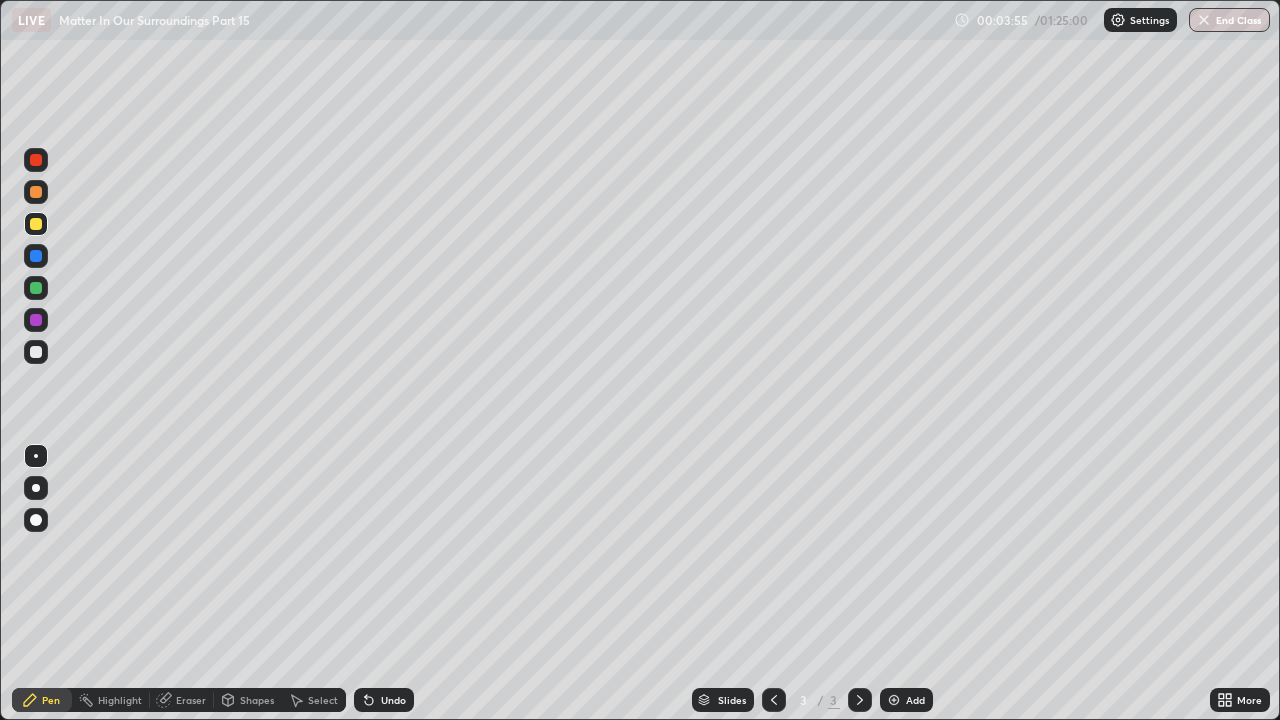 click at bounding box center (36, 288) 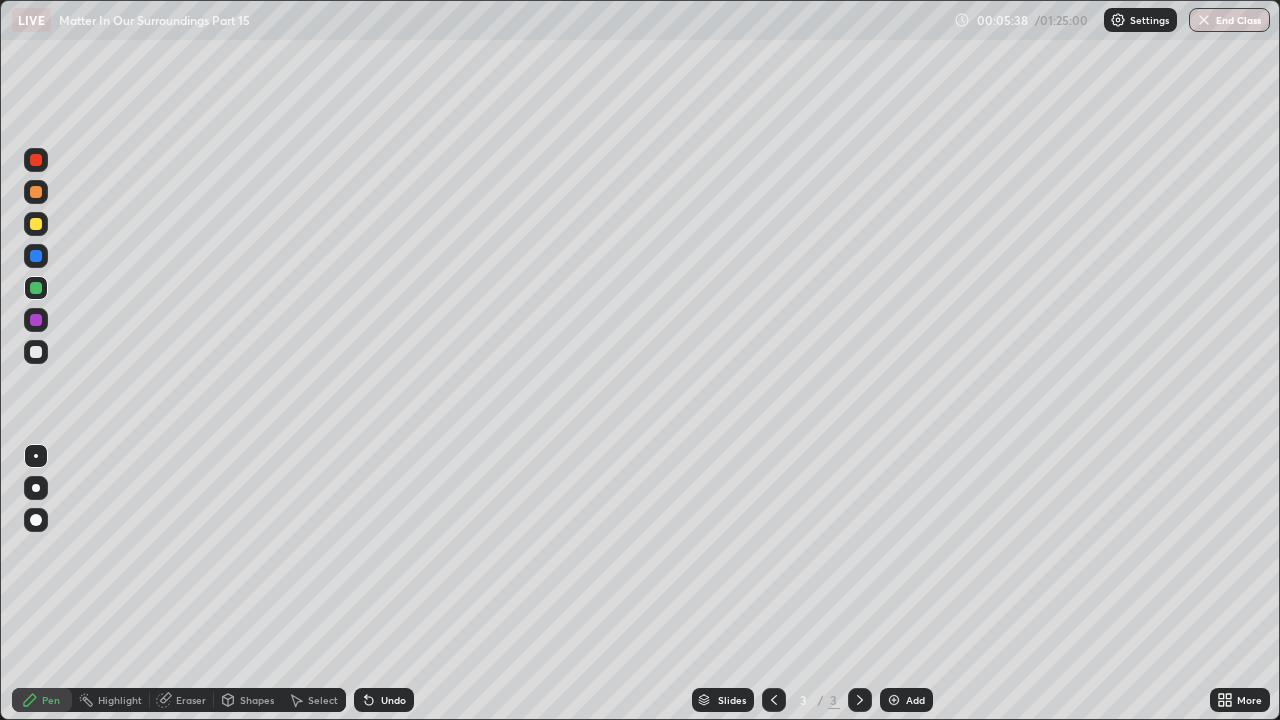 click at bounding box center [36, 352] 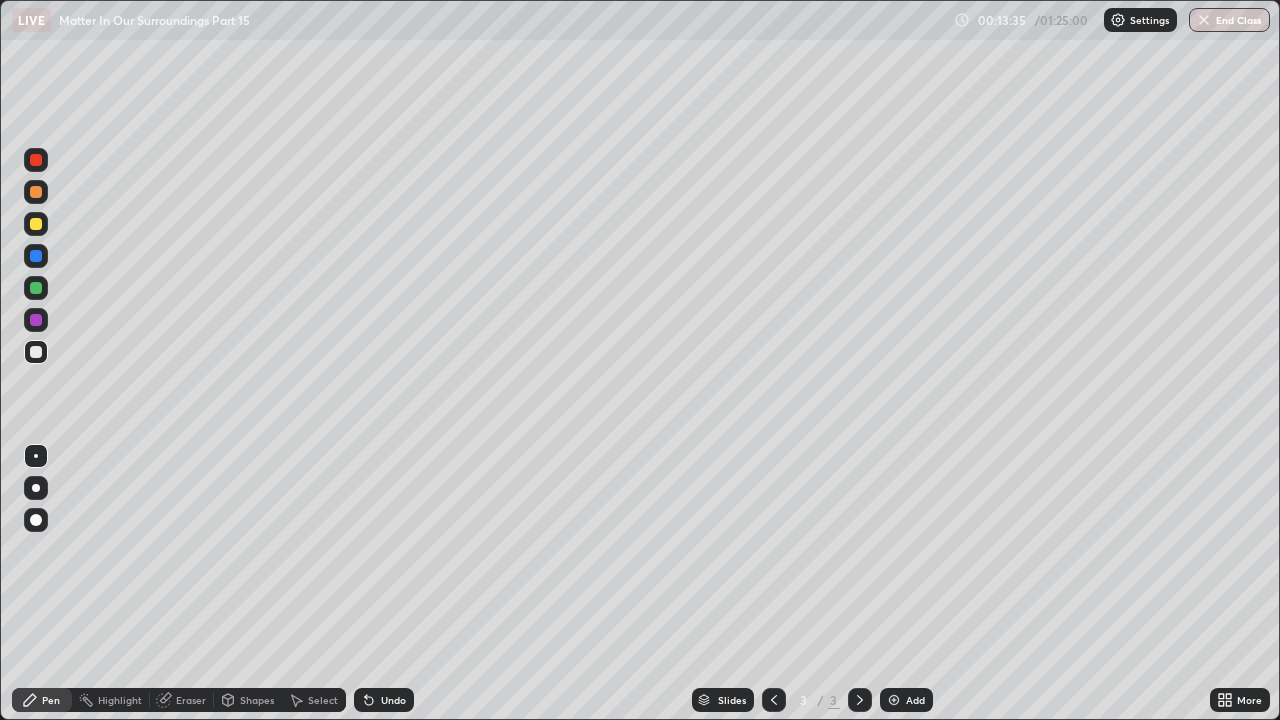 click on "Add" at bounding box center (906, 700) 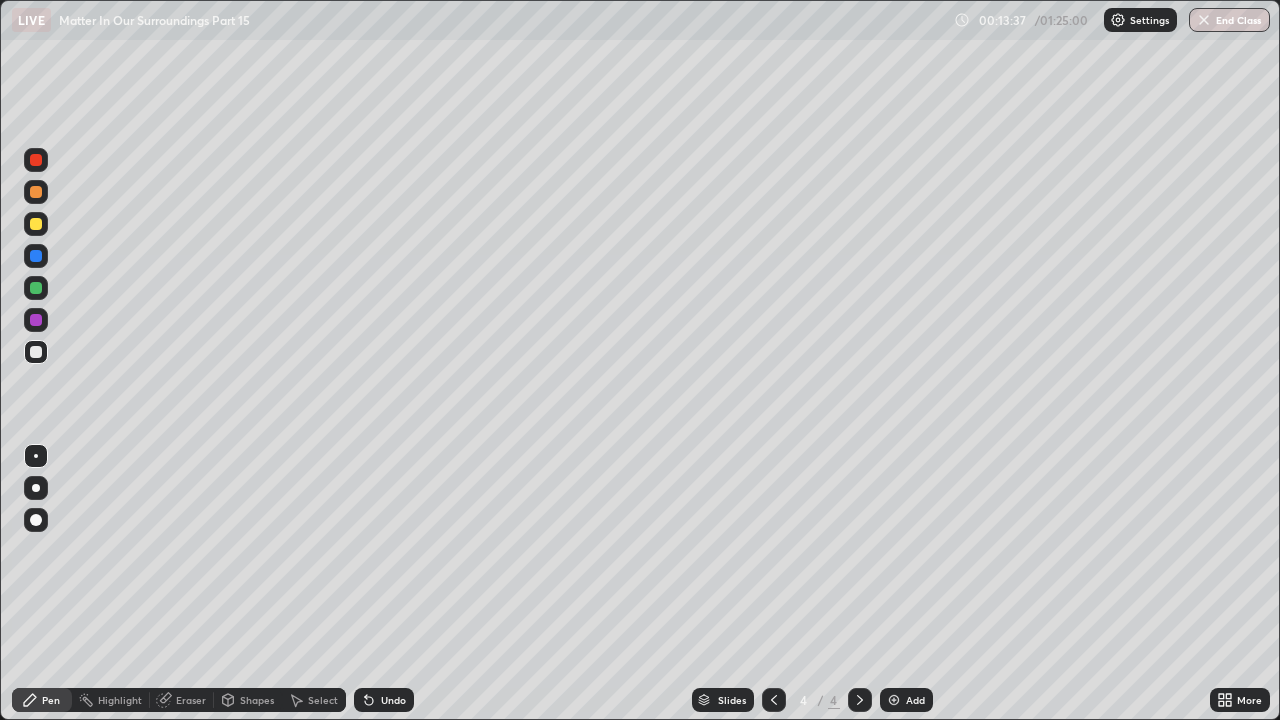 click at bounding box center (36, 224) 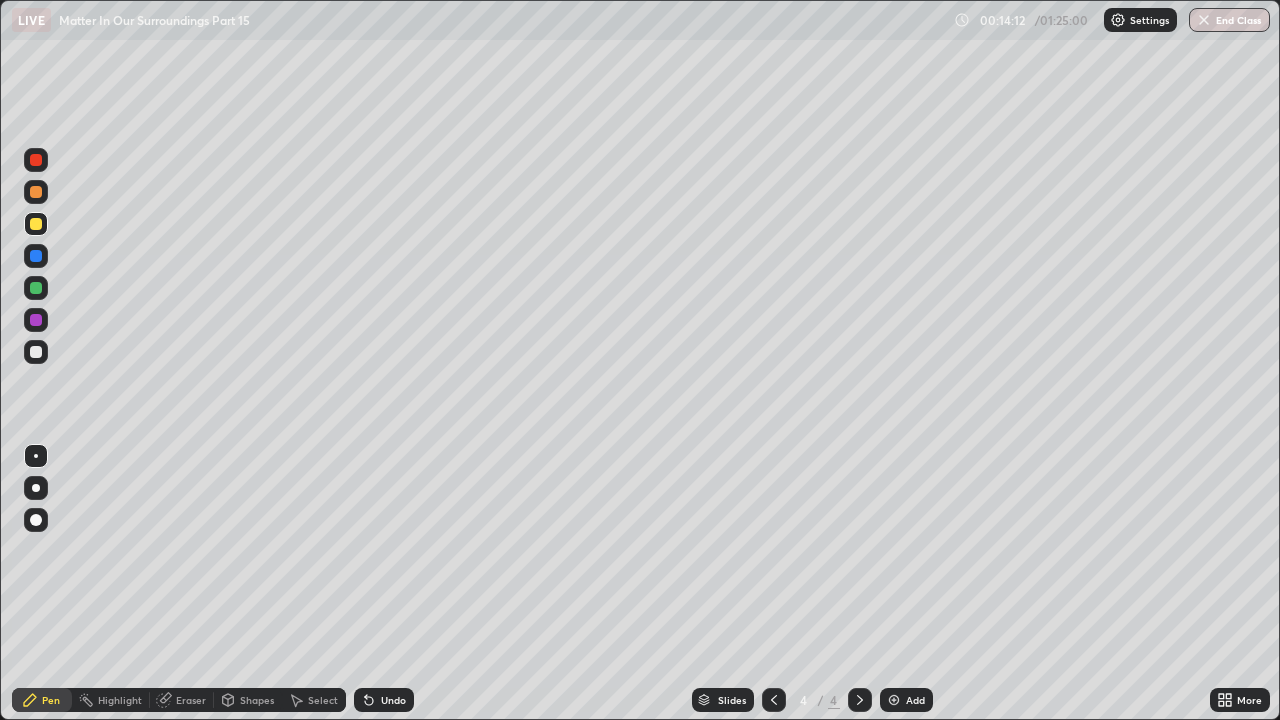 click at bounding box center [36, 352] 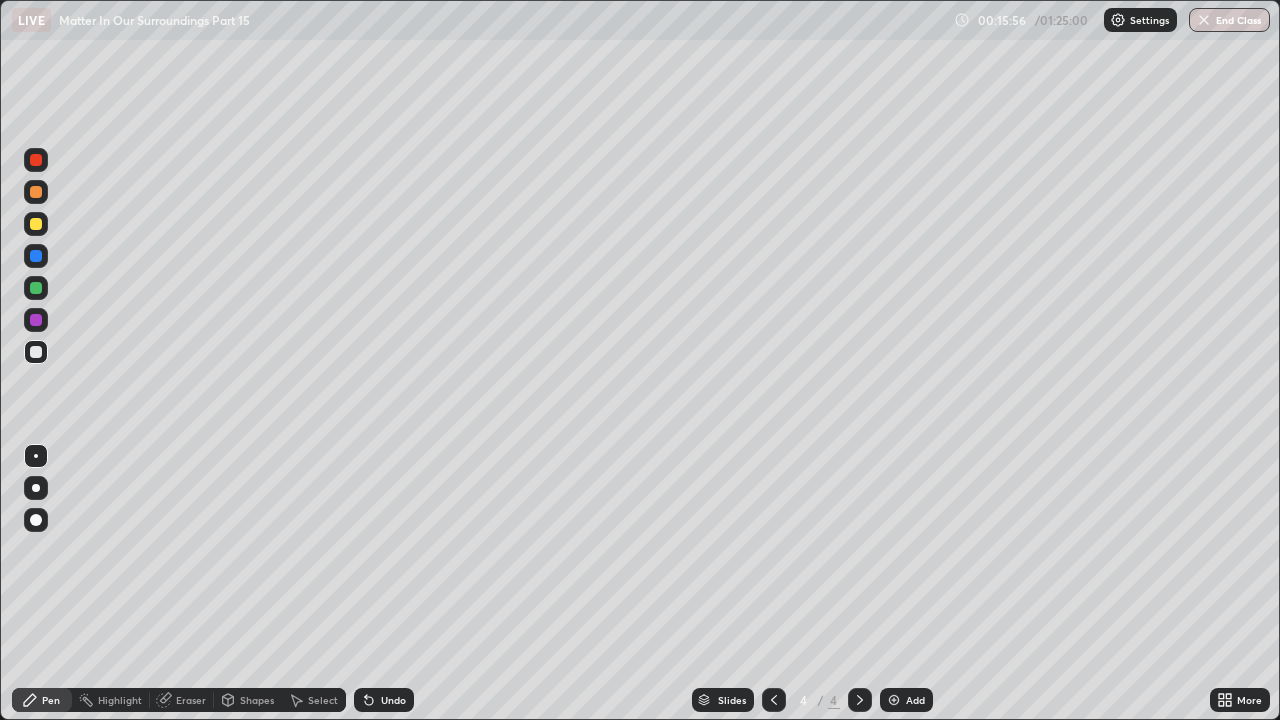 click on "Eraser" at bounding box center (182, 700) 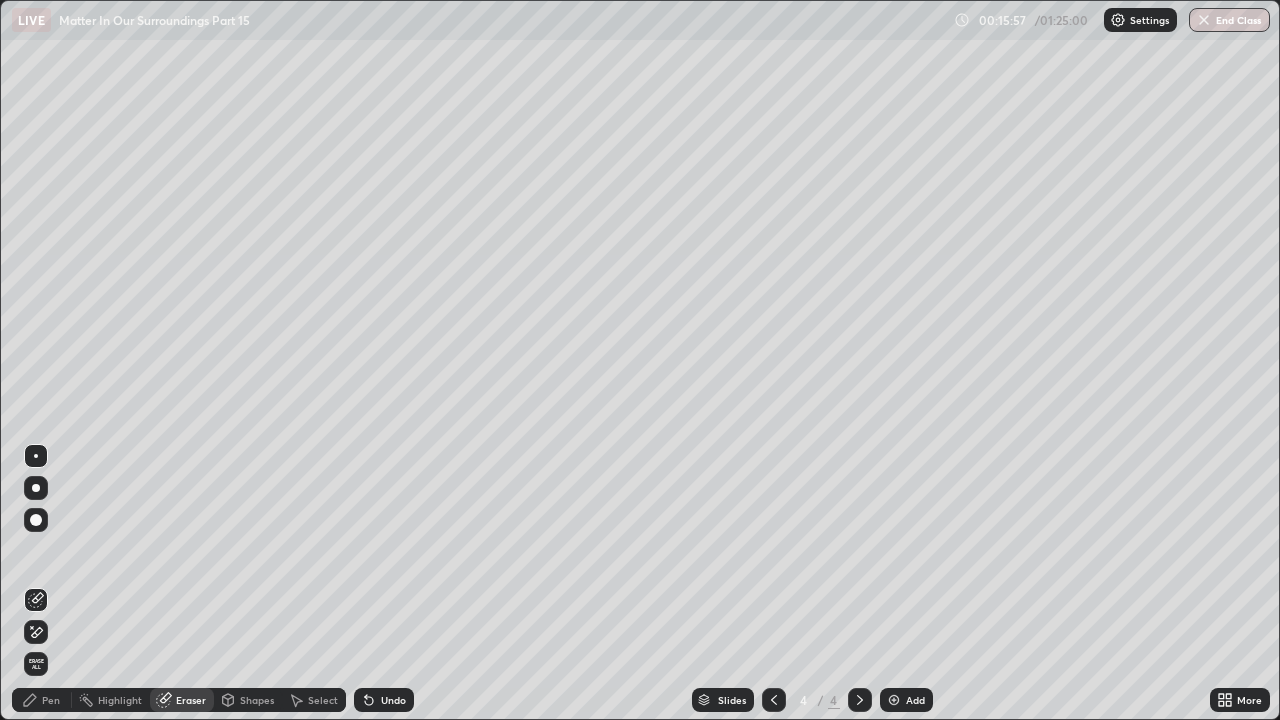click at bounding box center (36, 488) 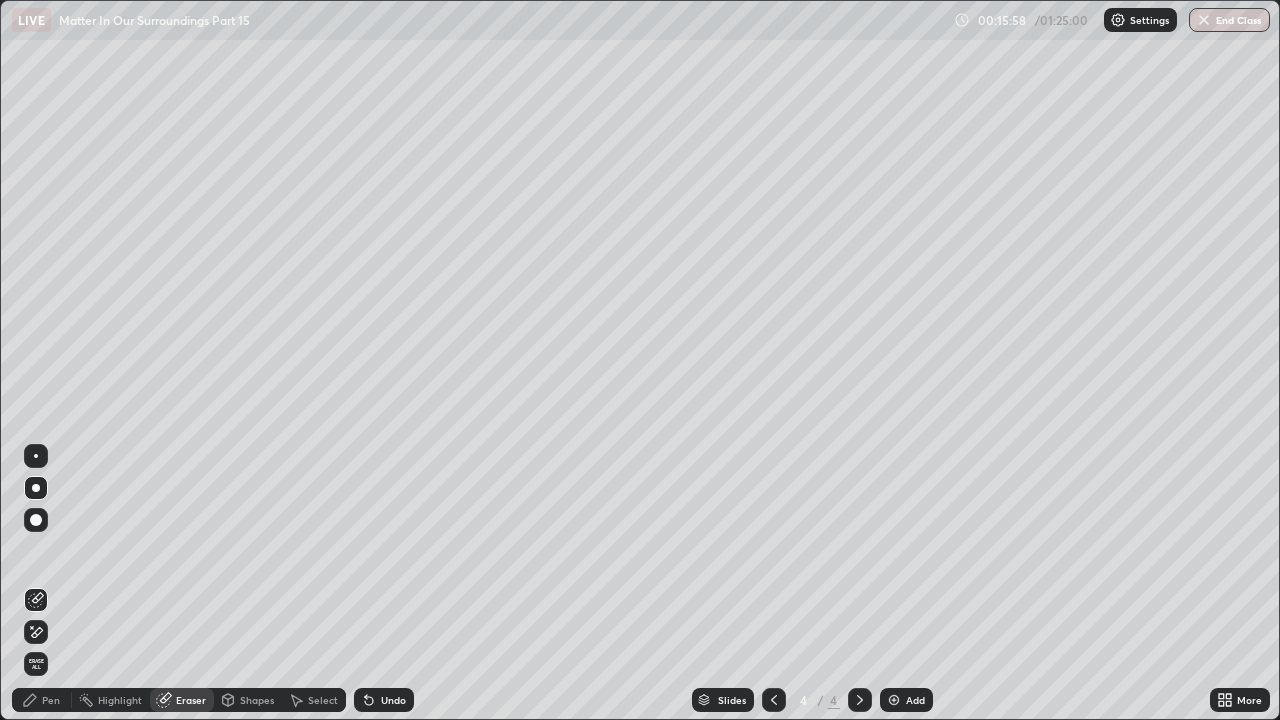 click at bounding box center [36, 632] 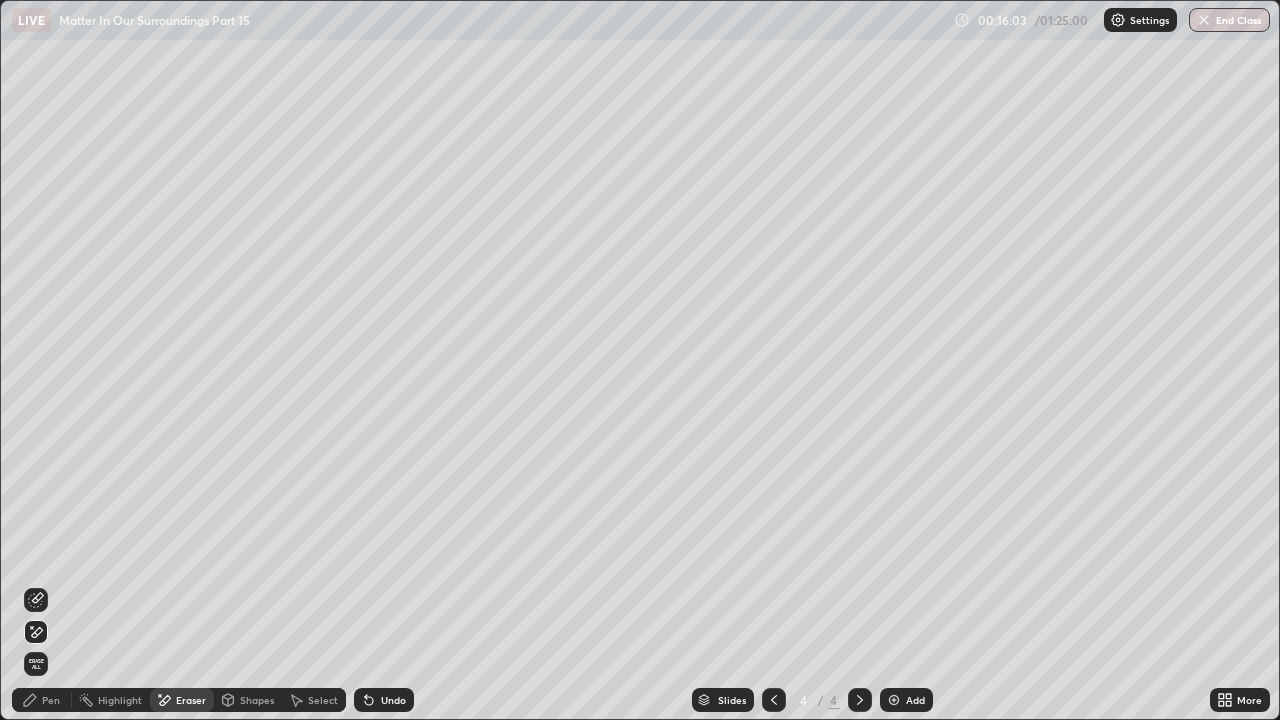 click on "Pen" at bounding box center (42, 700) 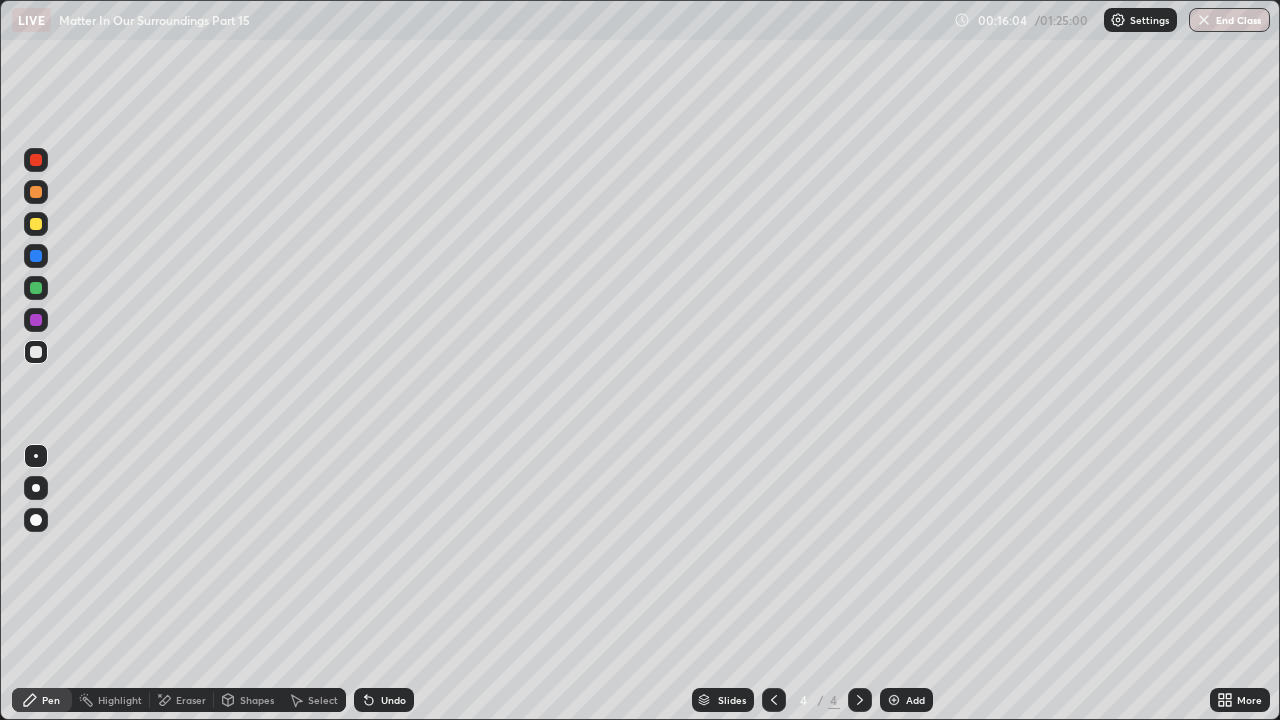 click at bounding box center [36, 456] 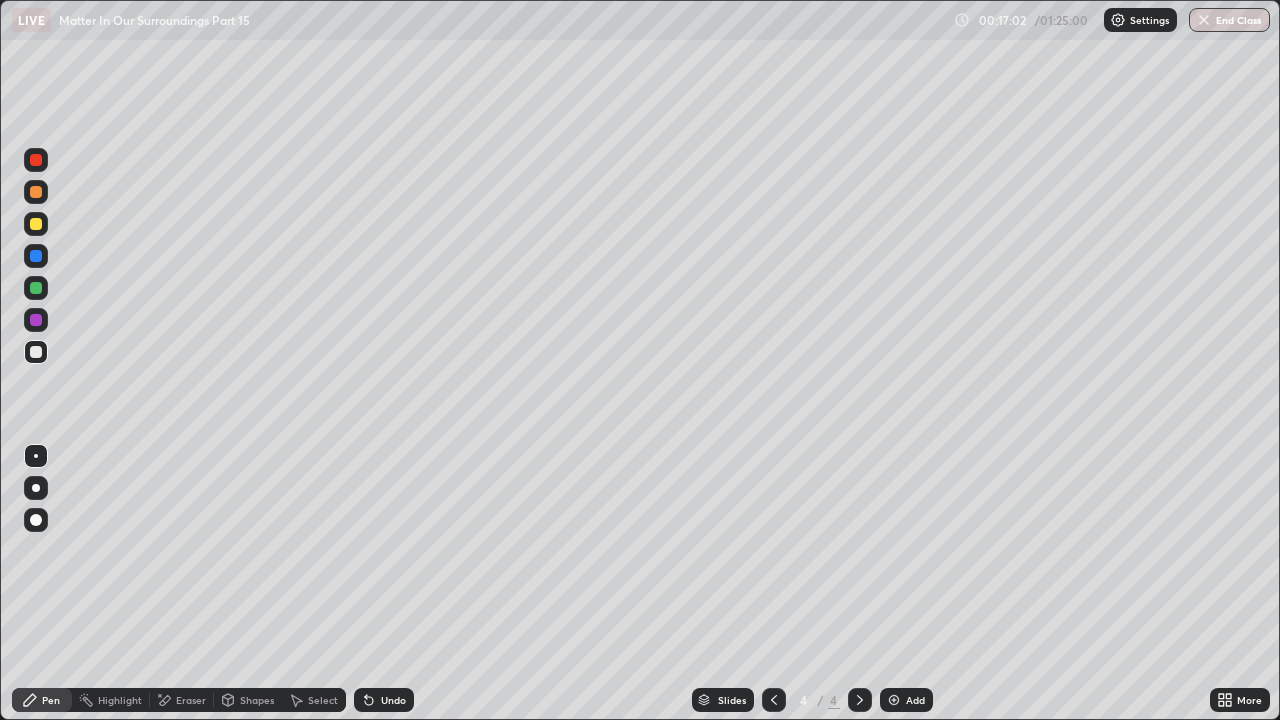 click at bounding box center (36, 288) 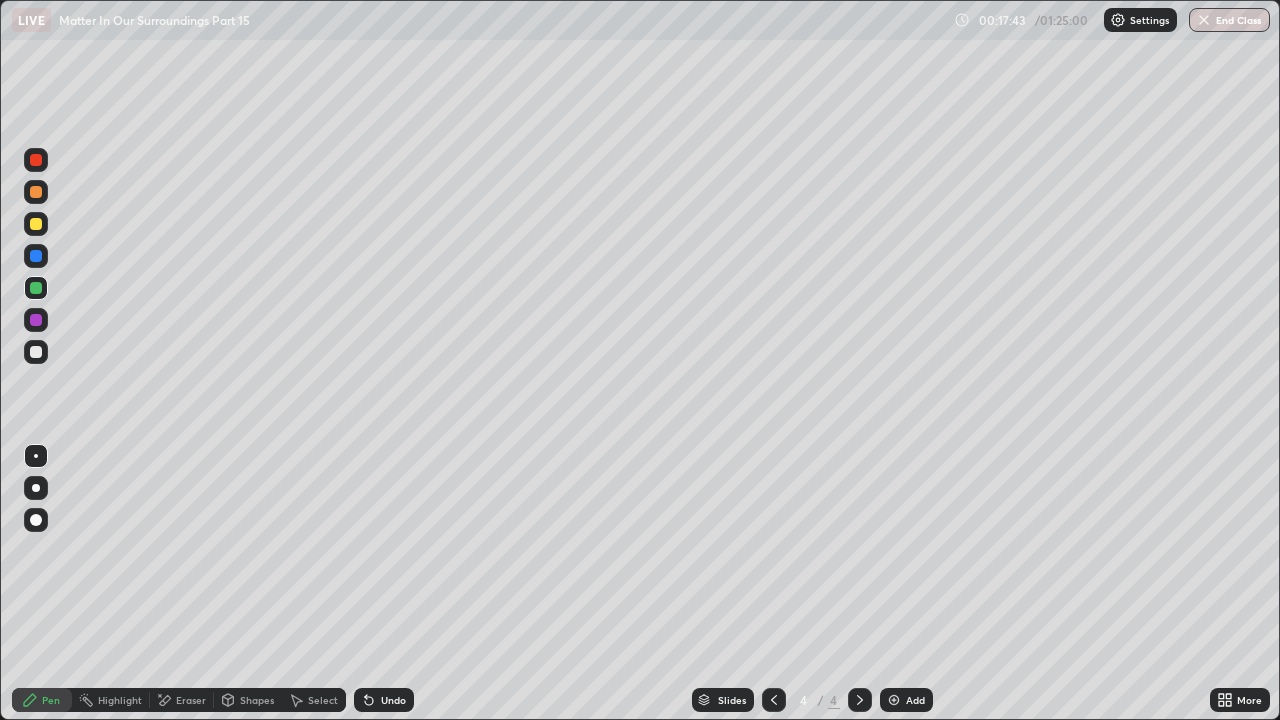 click 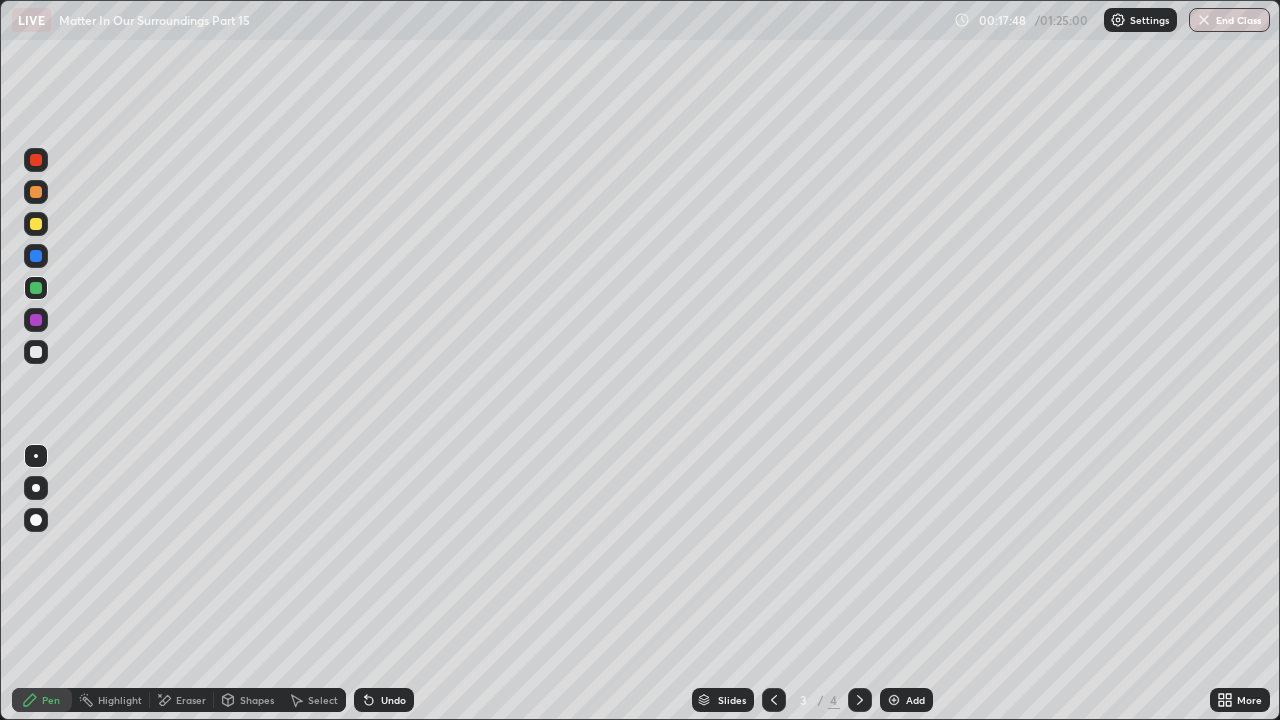 click 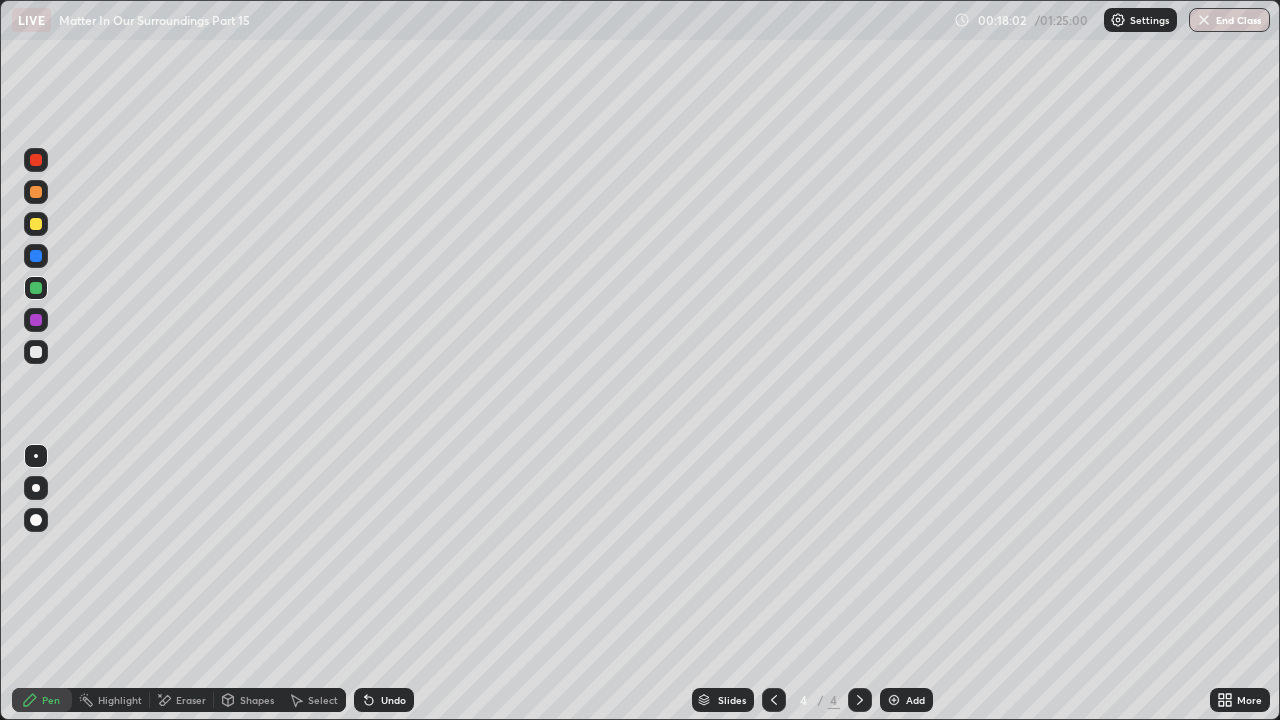 click at bounding box center [36, 224] 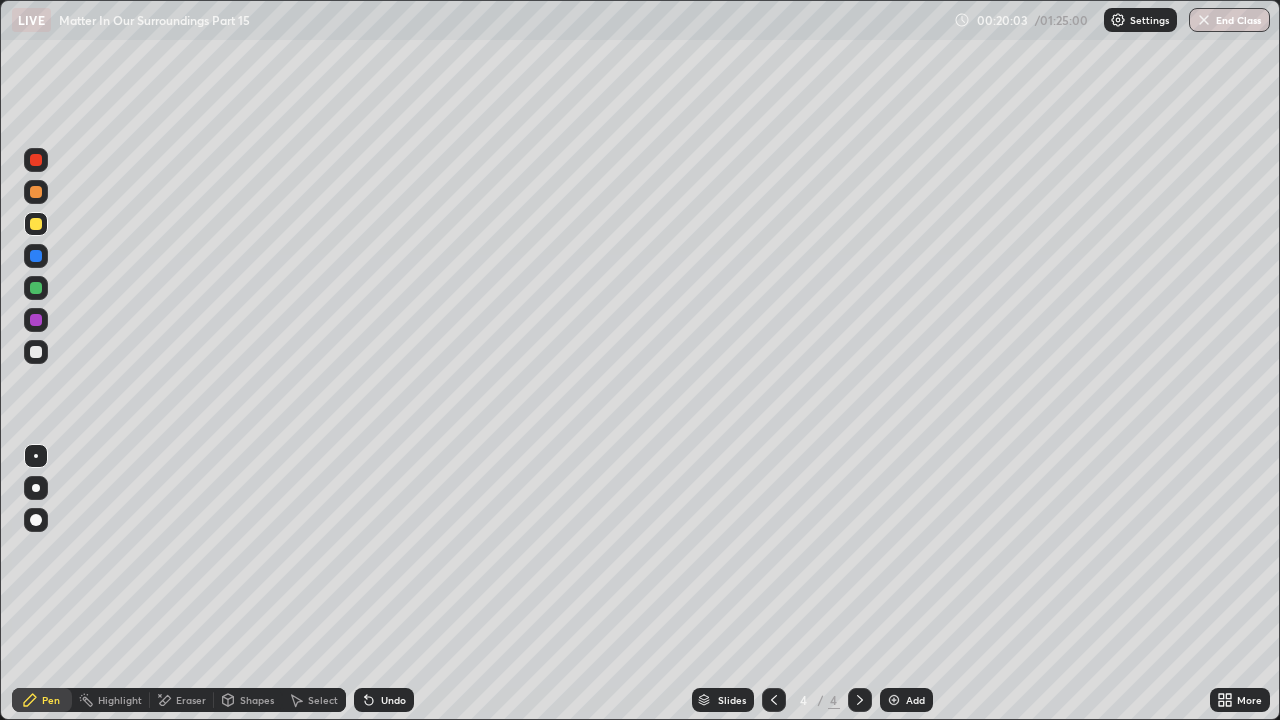 click 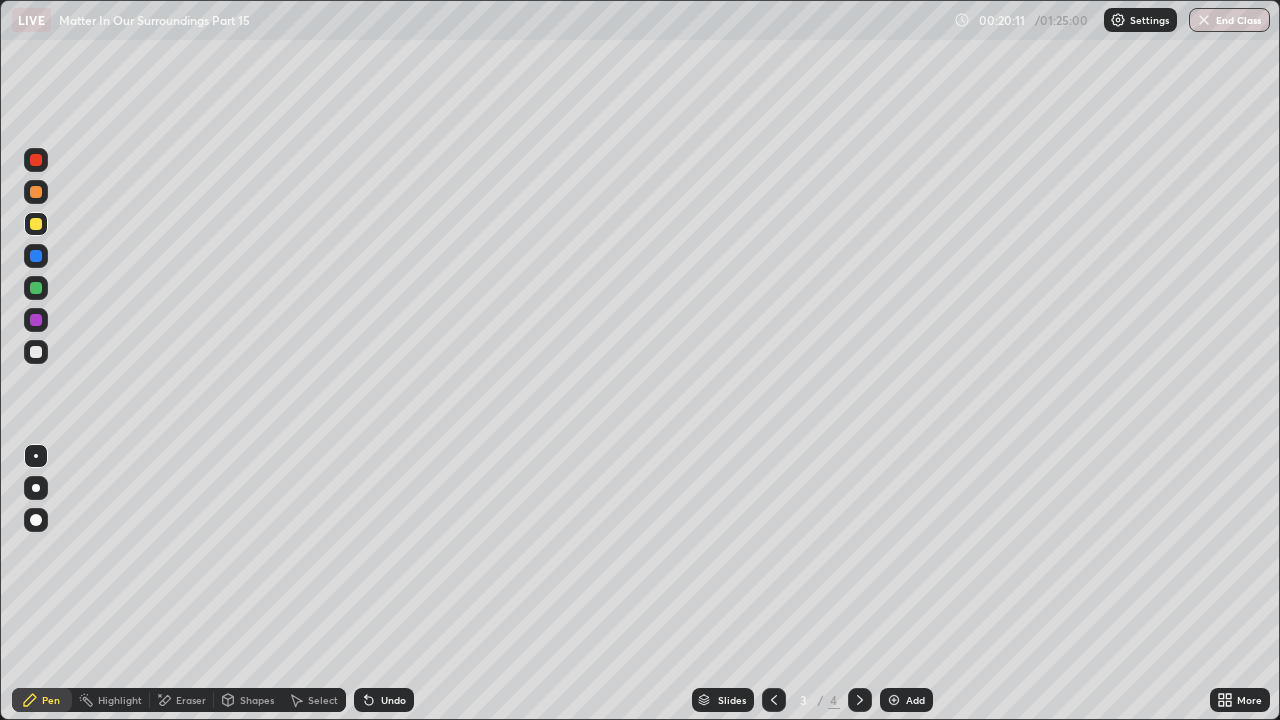 click 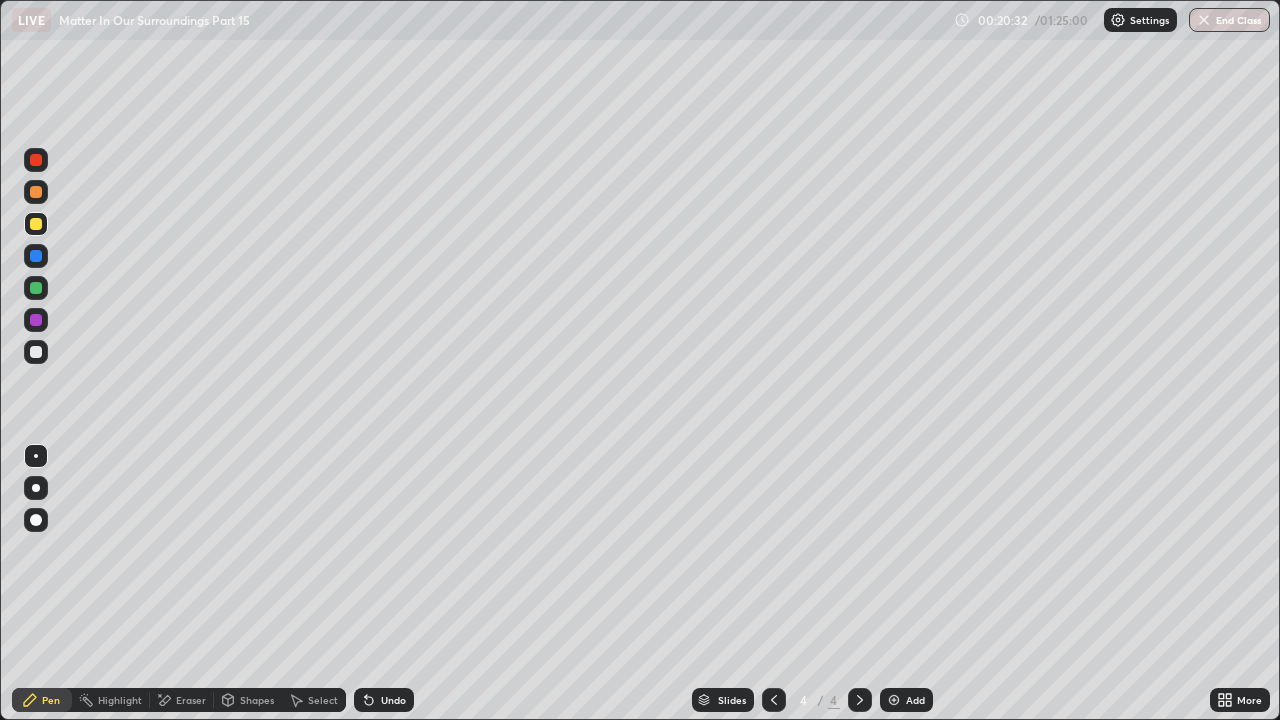 click at bounding box center (36, 320) 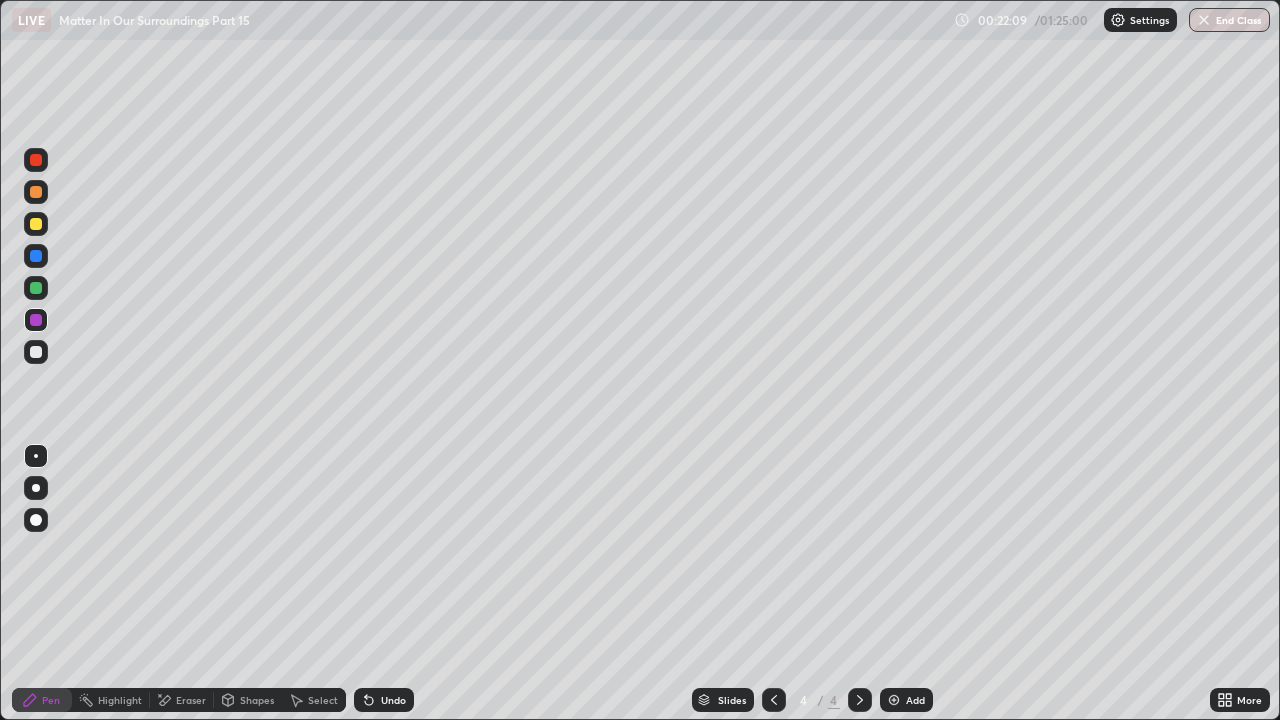 click at bounding box center (894, 700) 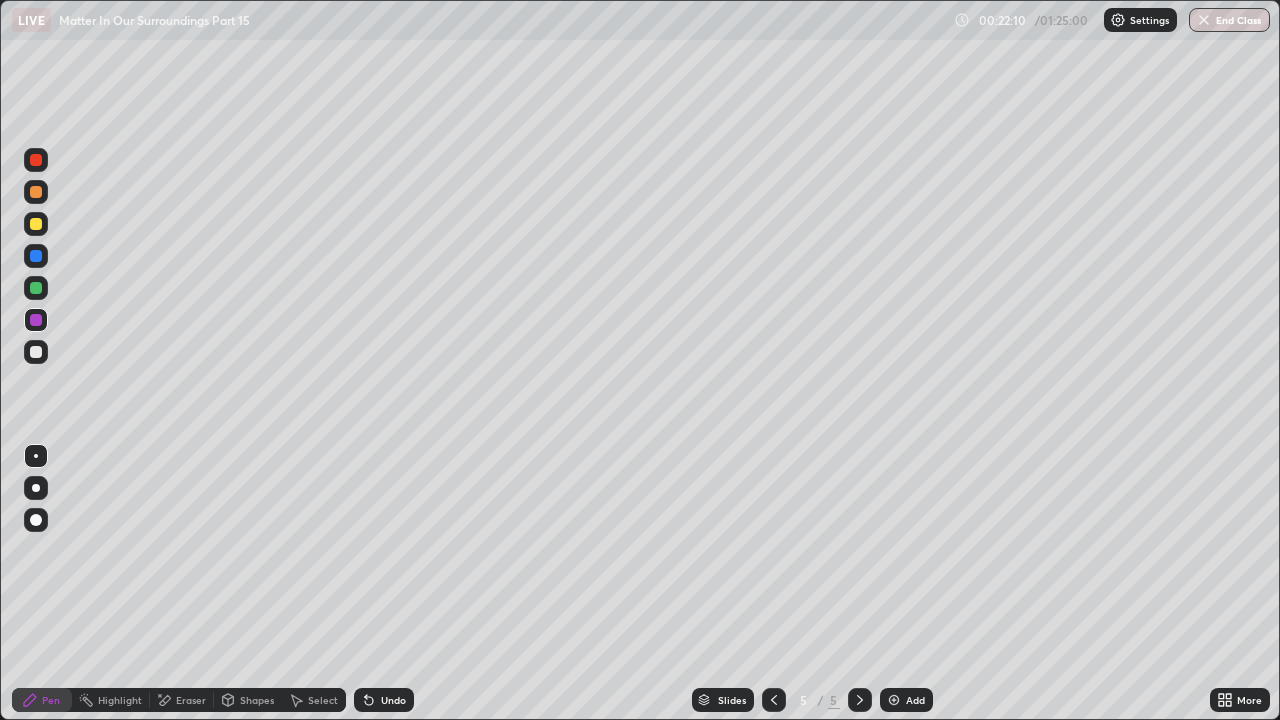 click at bounding box center [36, 224] 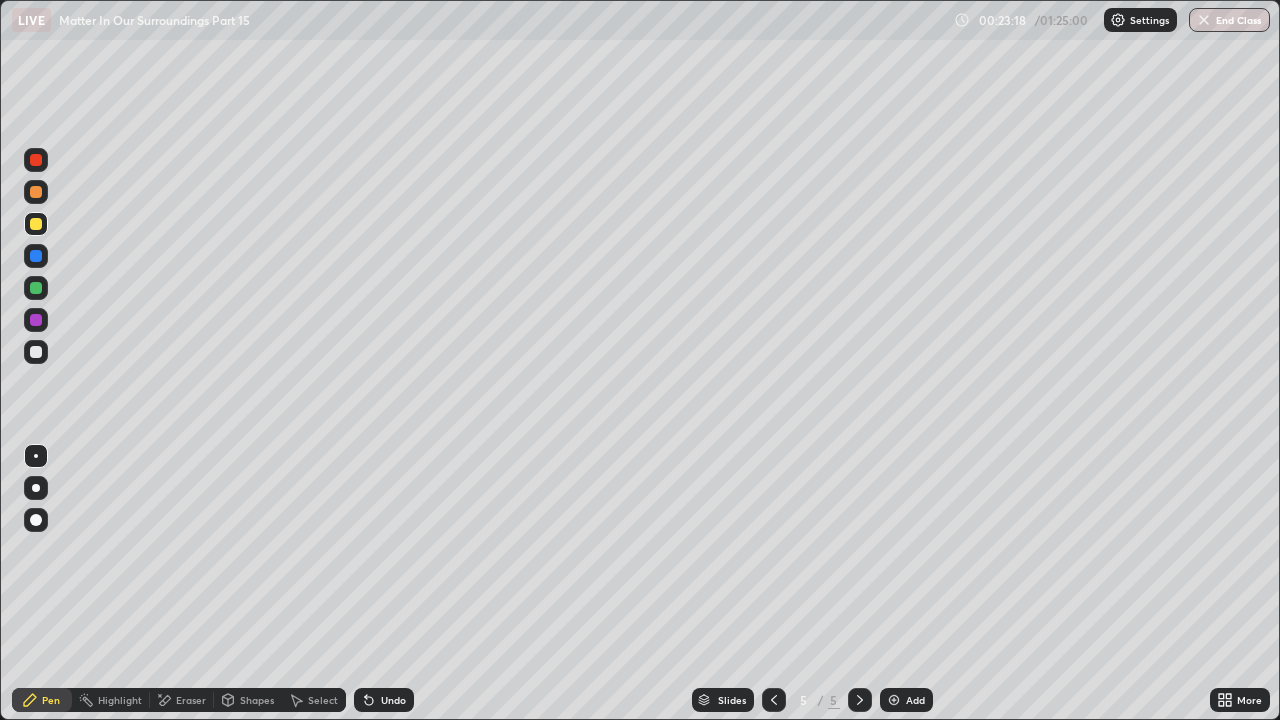 click at bounding box center [36, 256] 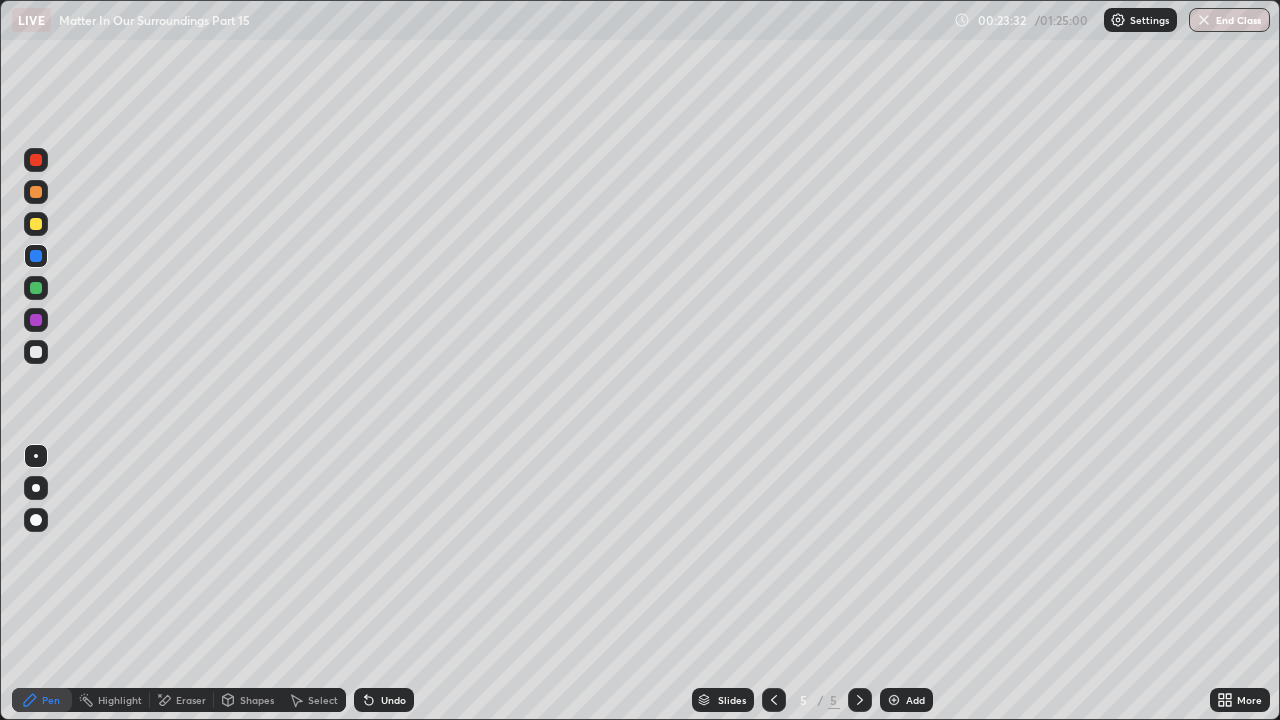 click on "Pen" at bounding box center (51, 700) 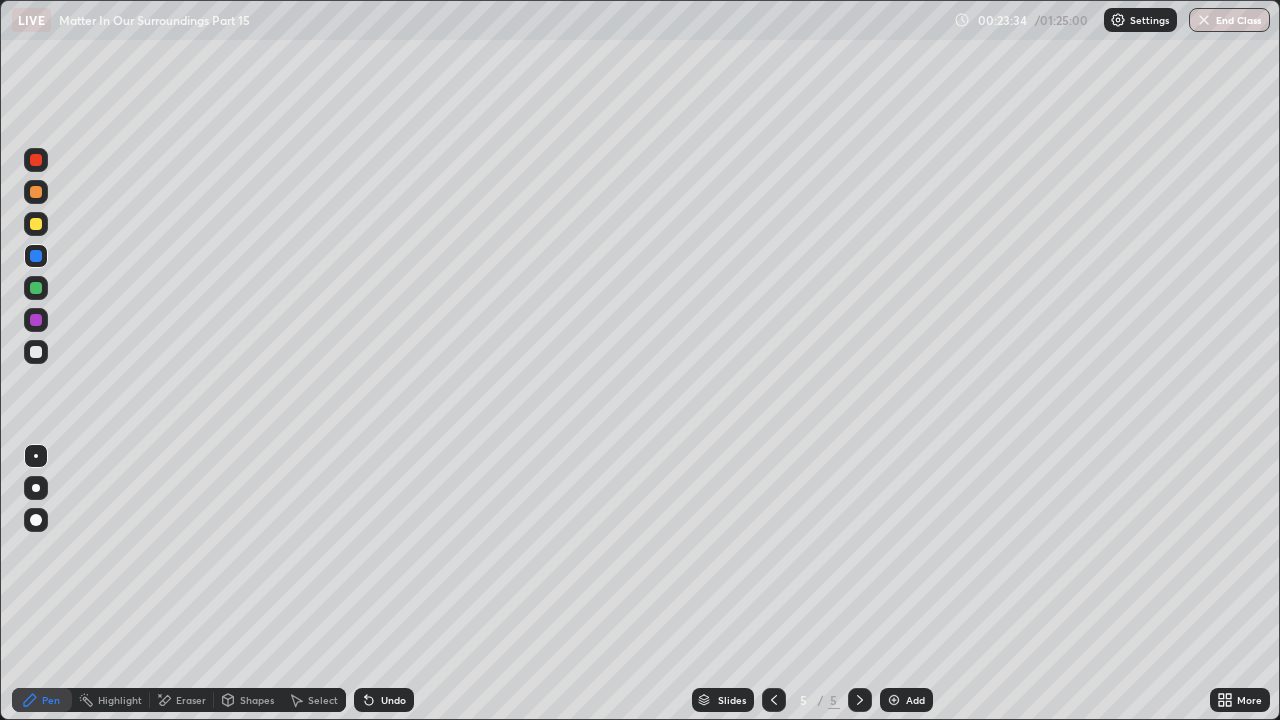 click at bounding box center (36, 288) 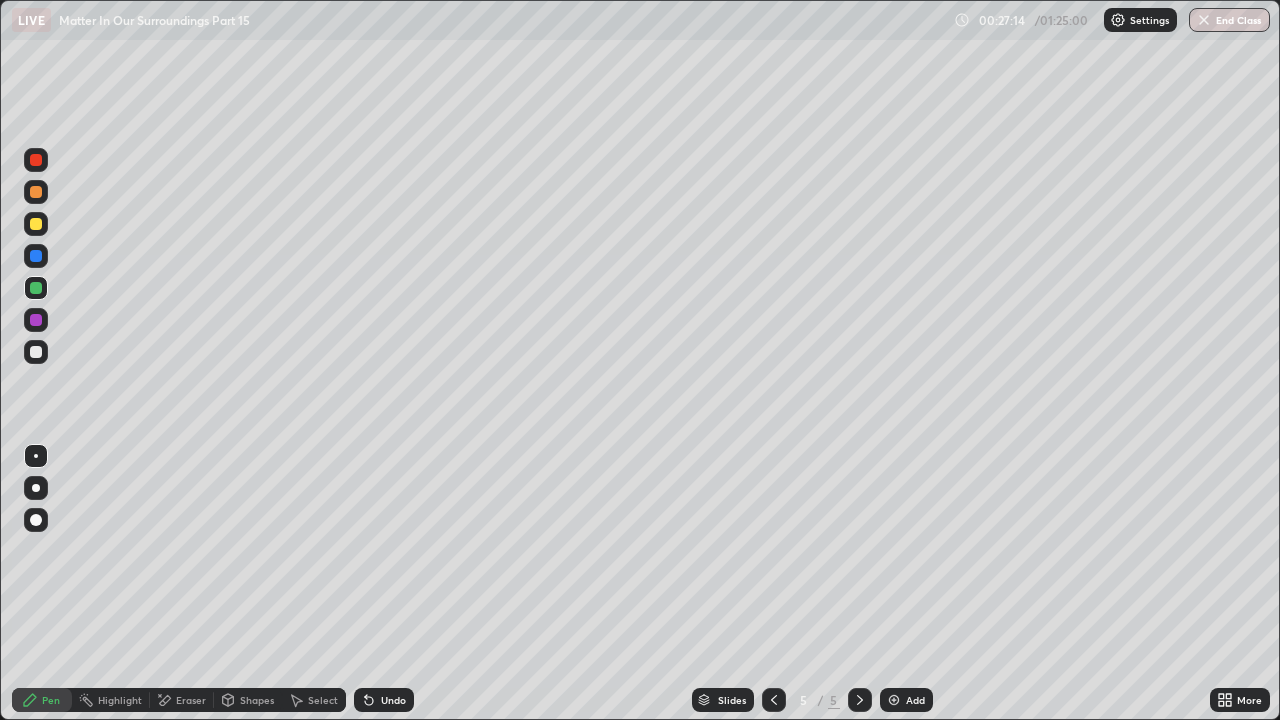 click 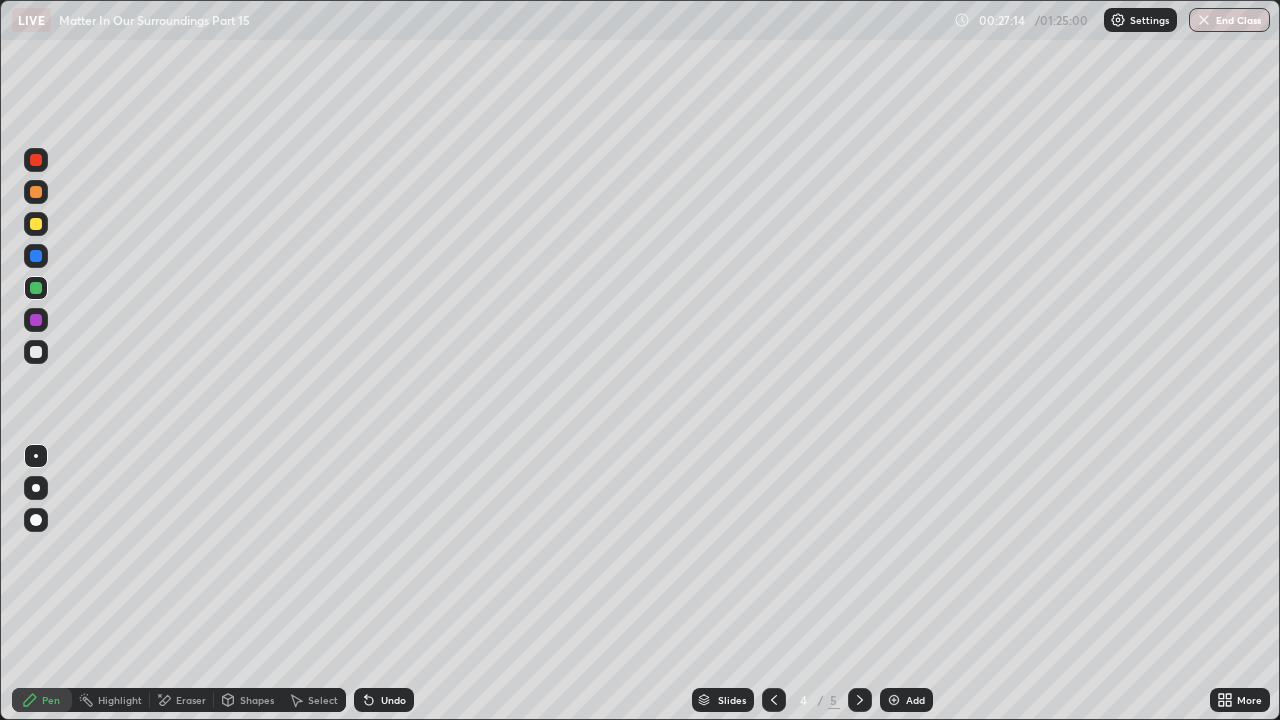 click 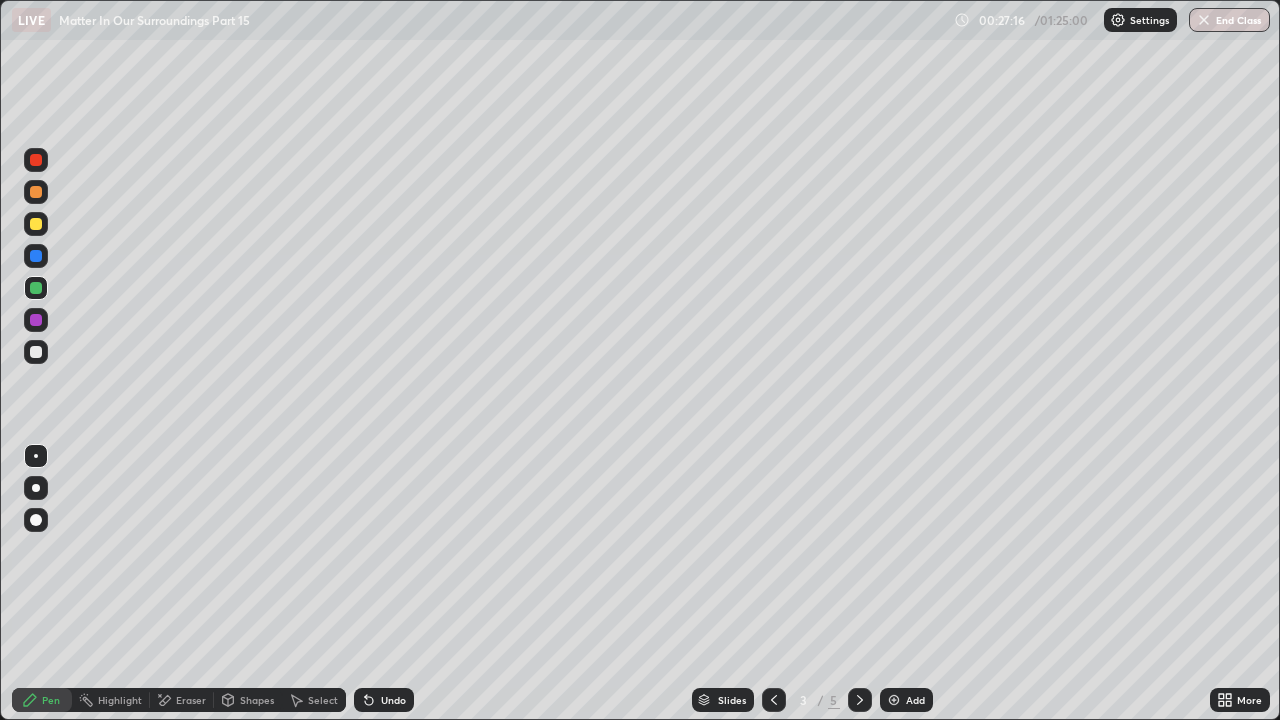 click 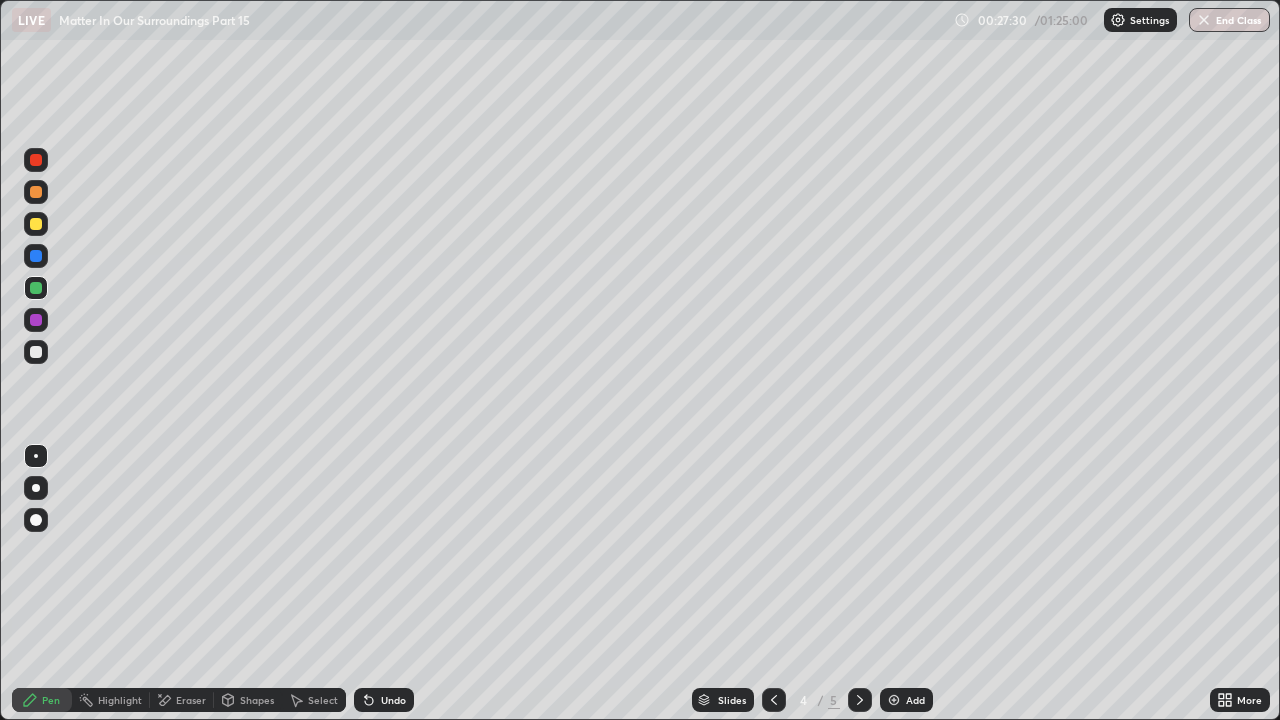 click at bounding box center [860, 700] 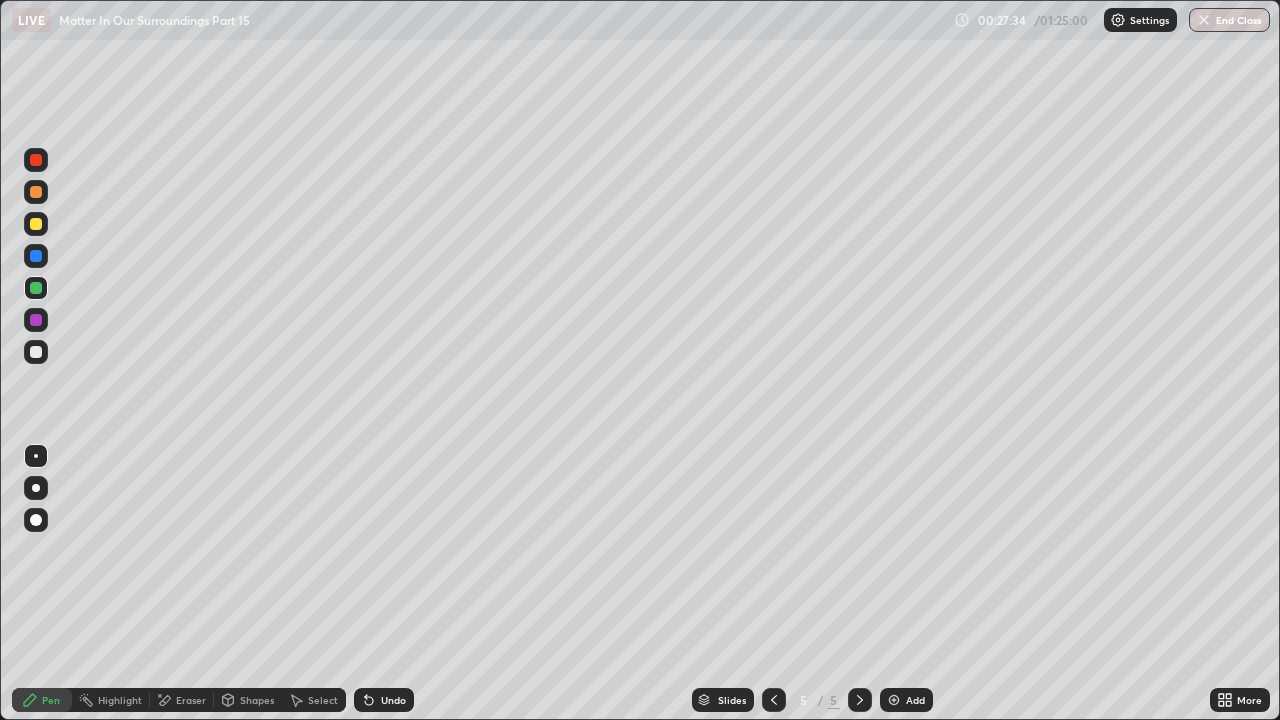 click 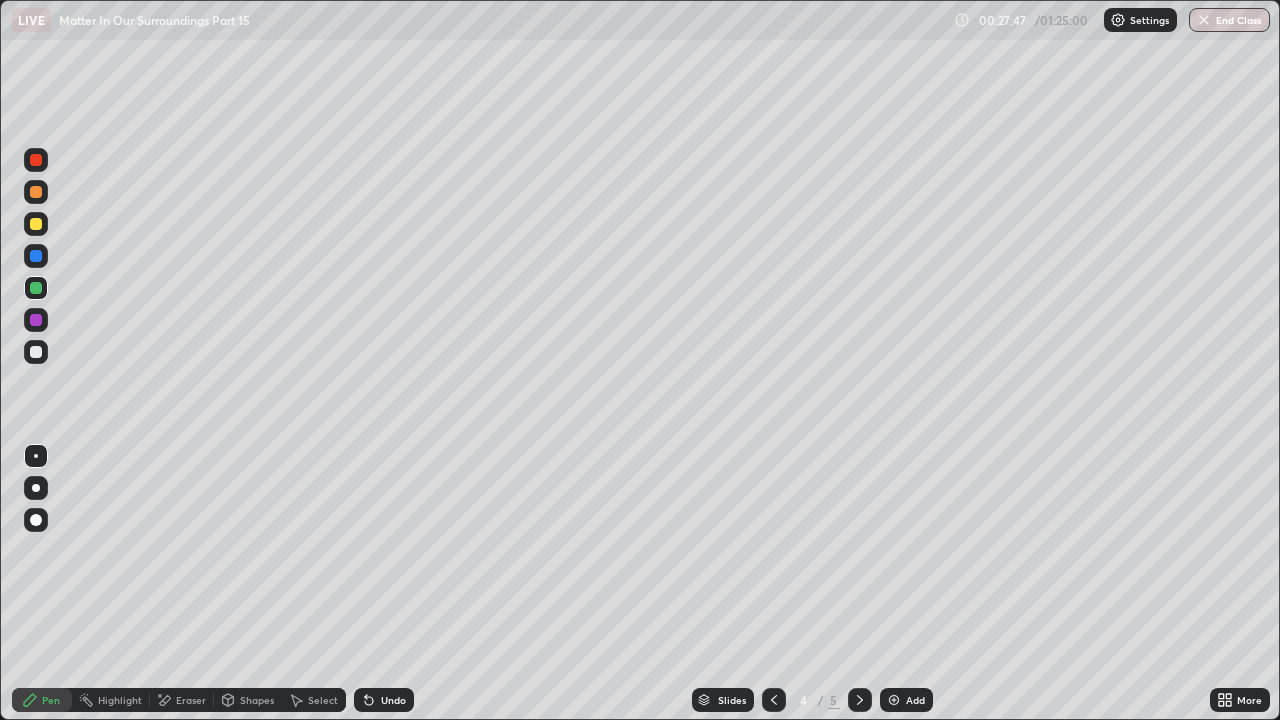 click 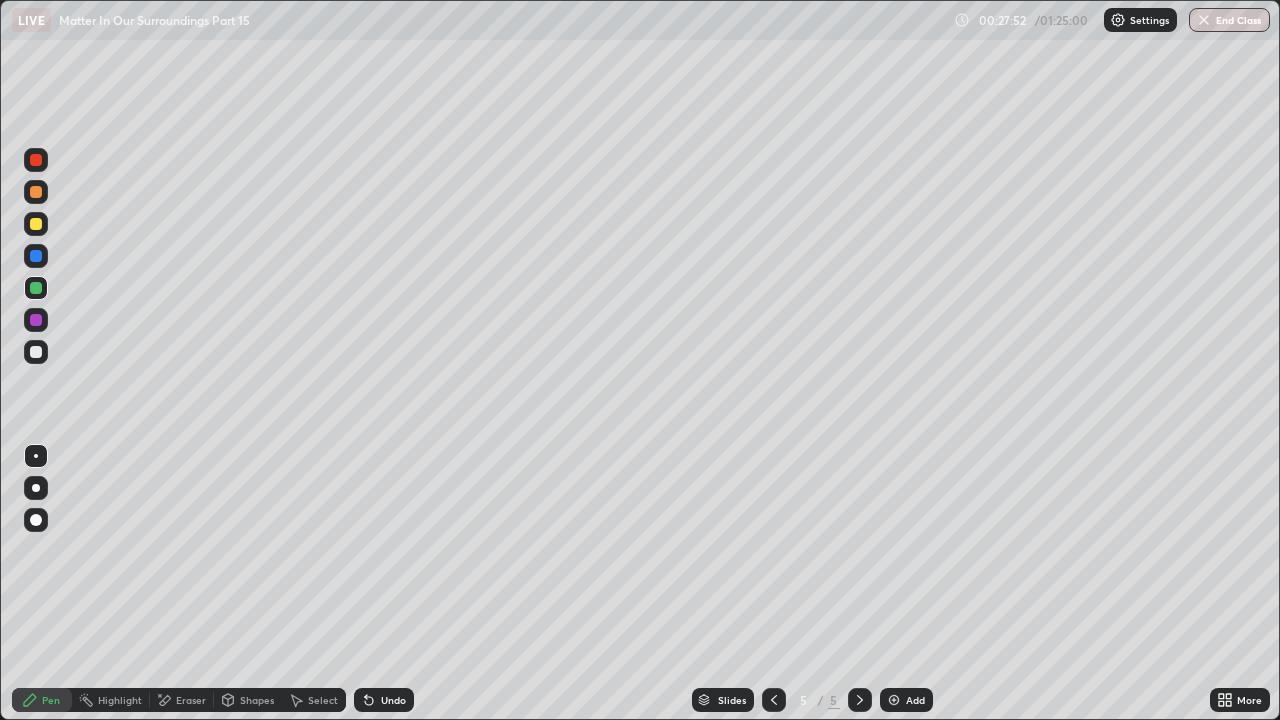 click on "Eraser" at bounding box center [191, 700] 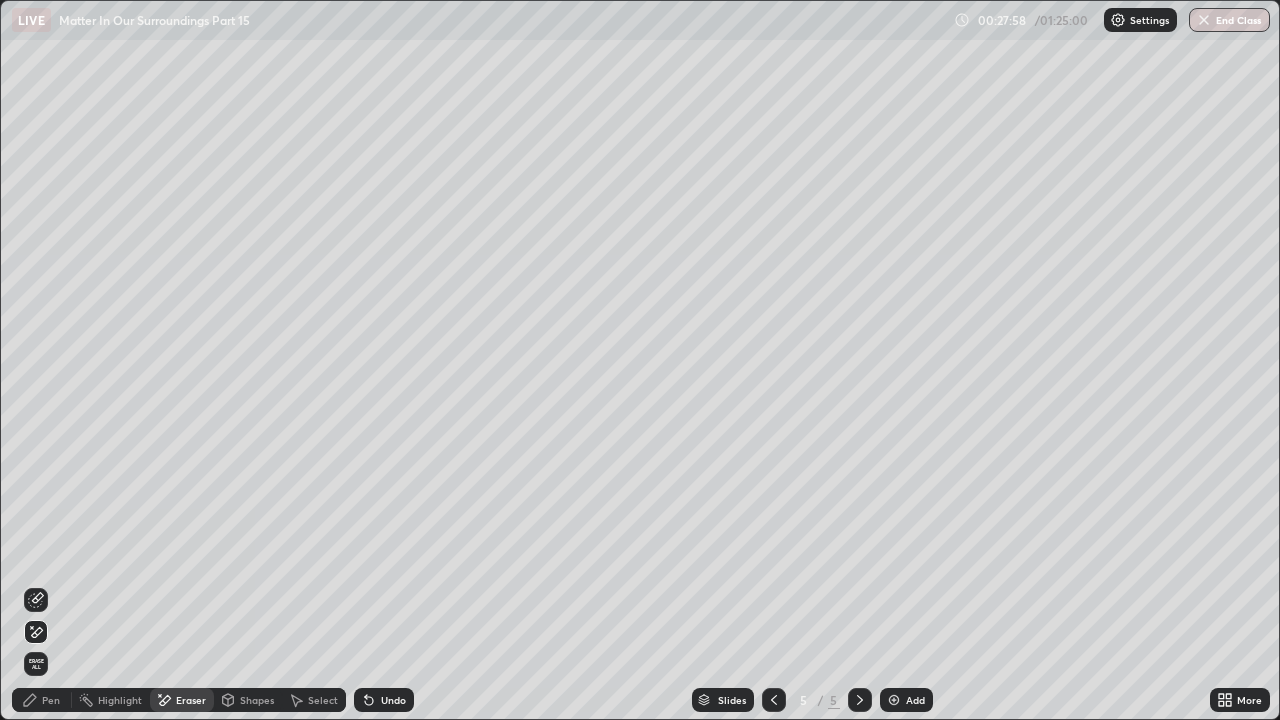 click on "Pen" at bounding box center (51, 700) 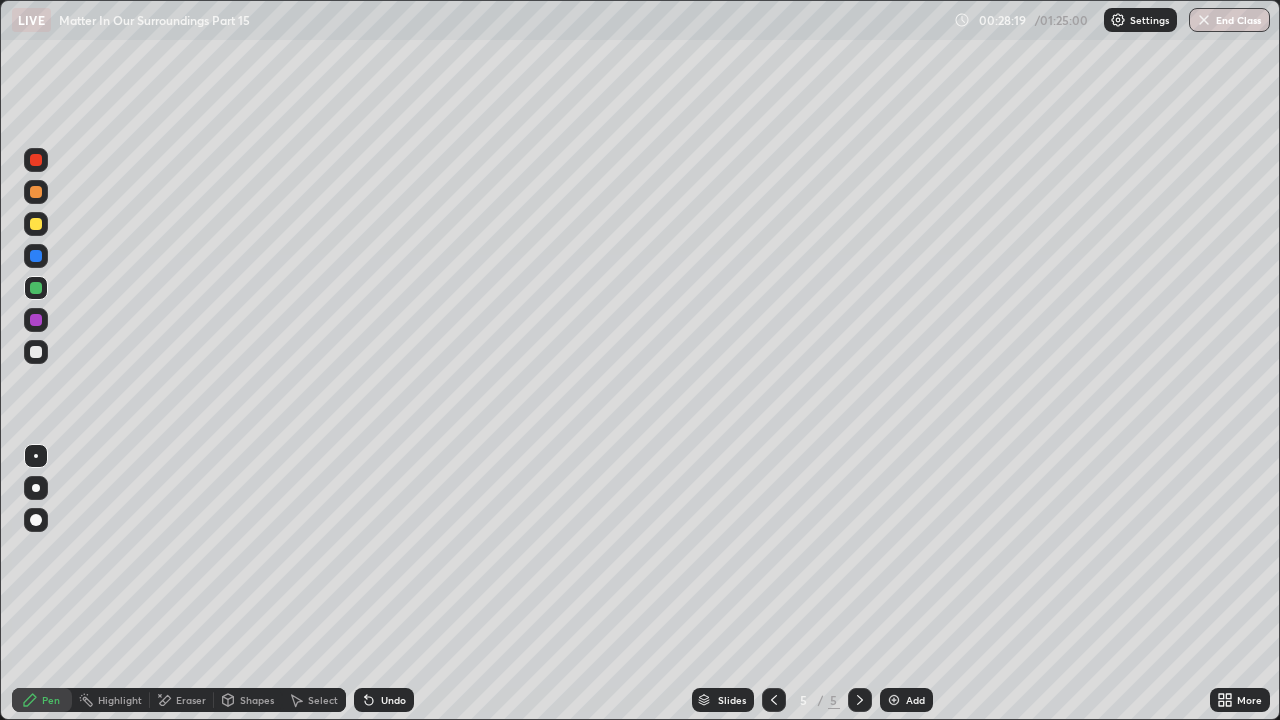 click 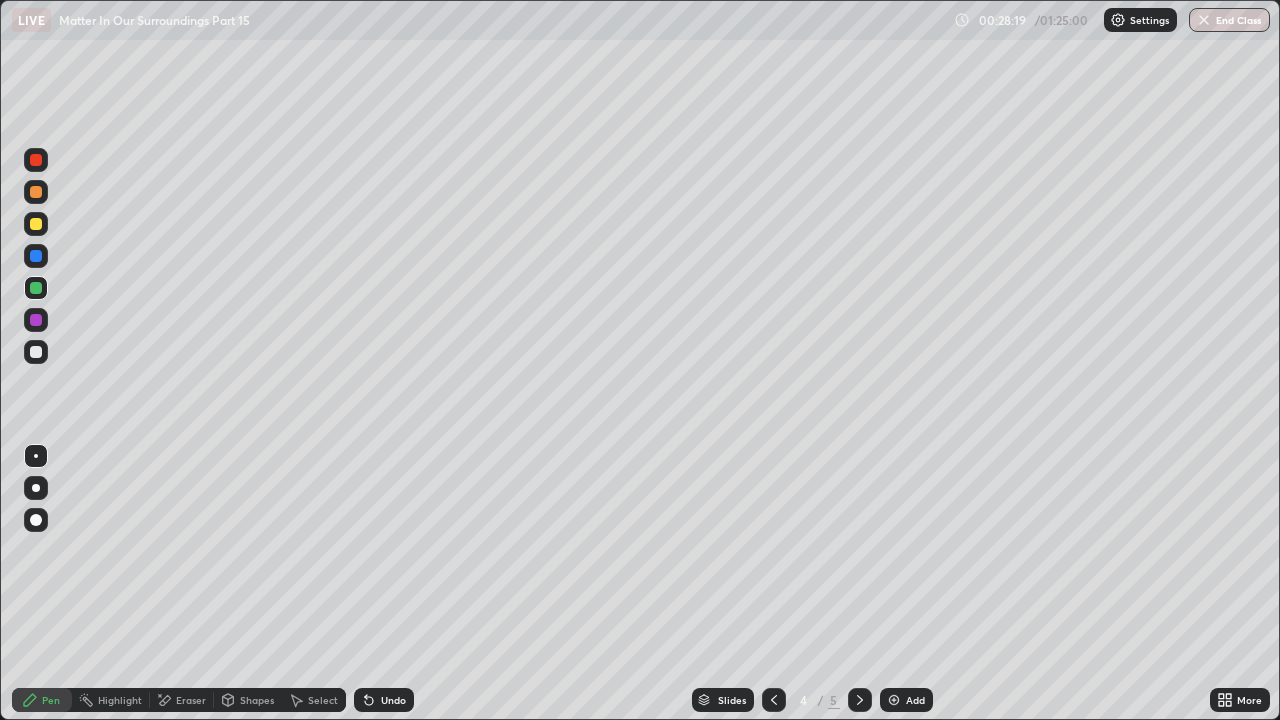 click 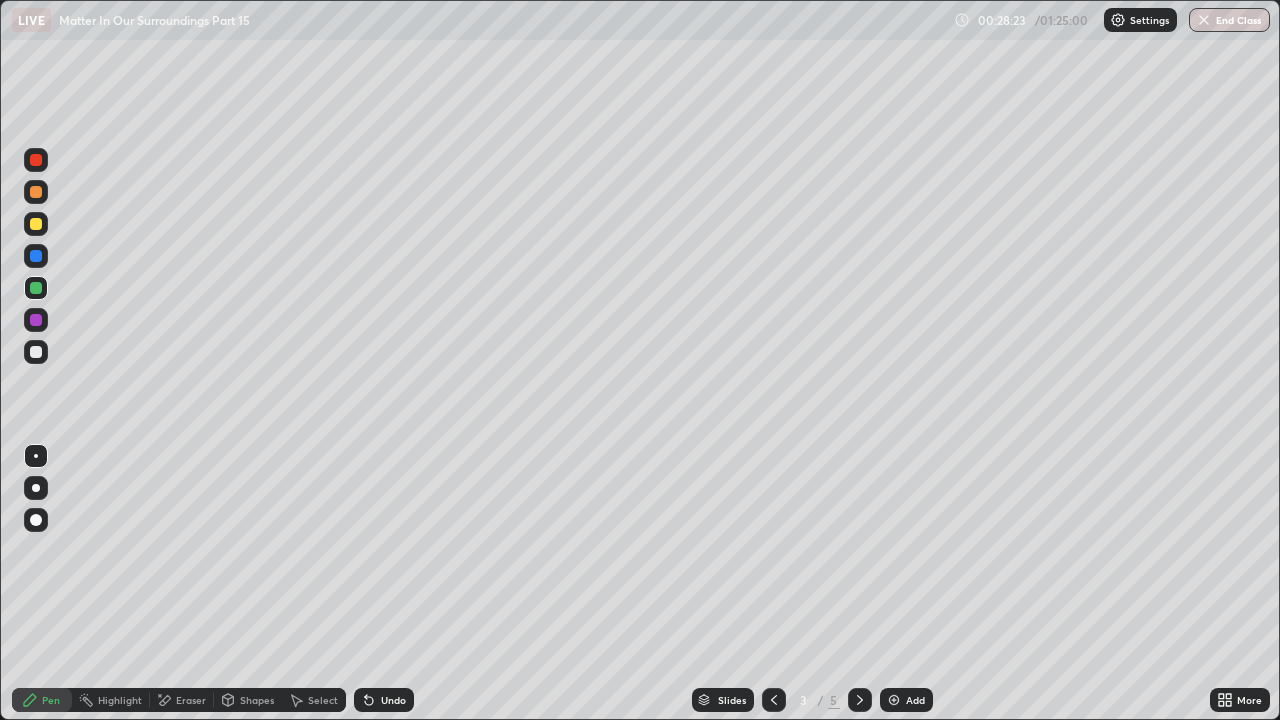 click at bounding box center (860, 700) 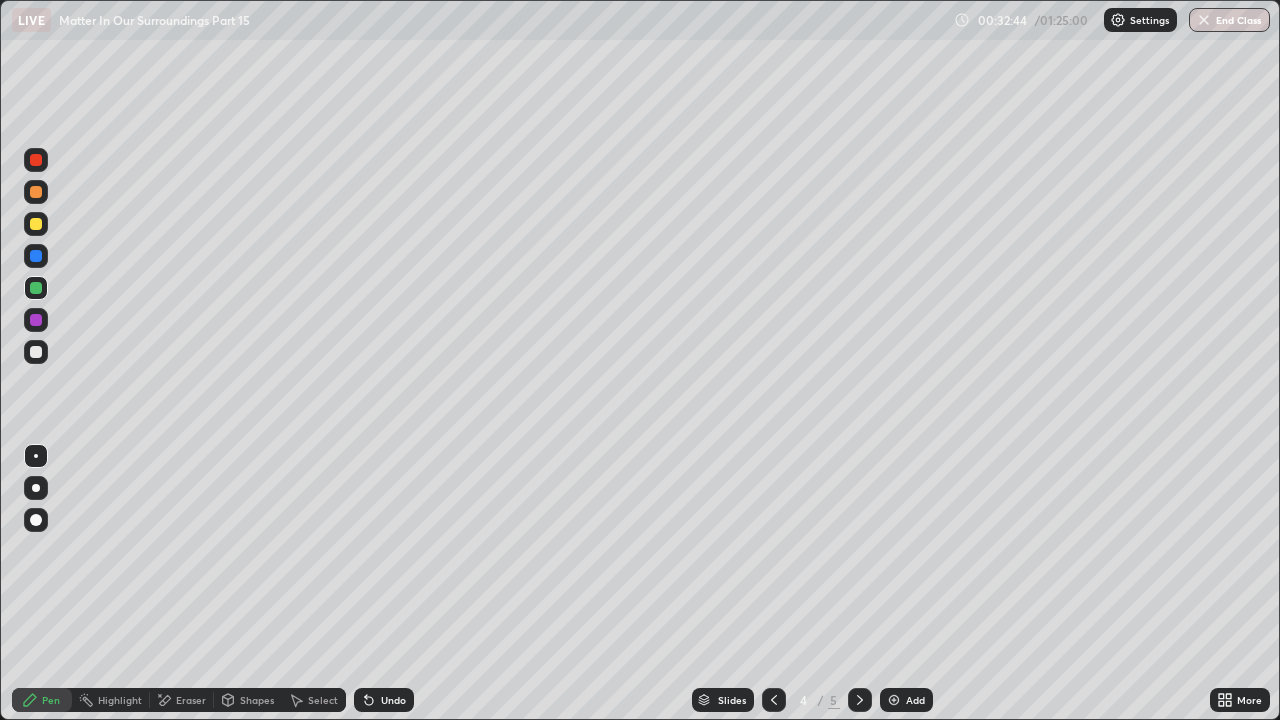 click 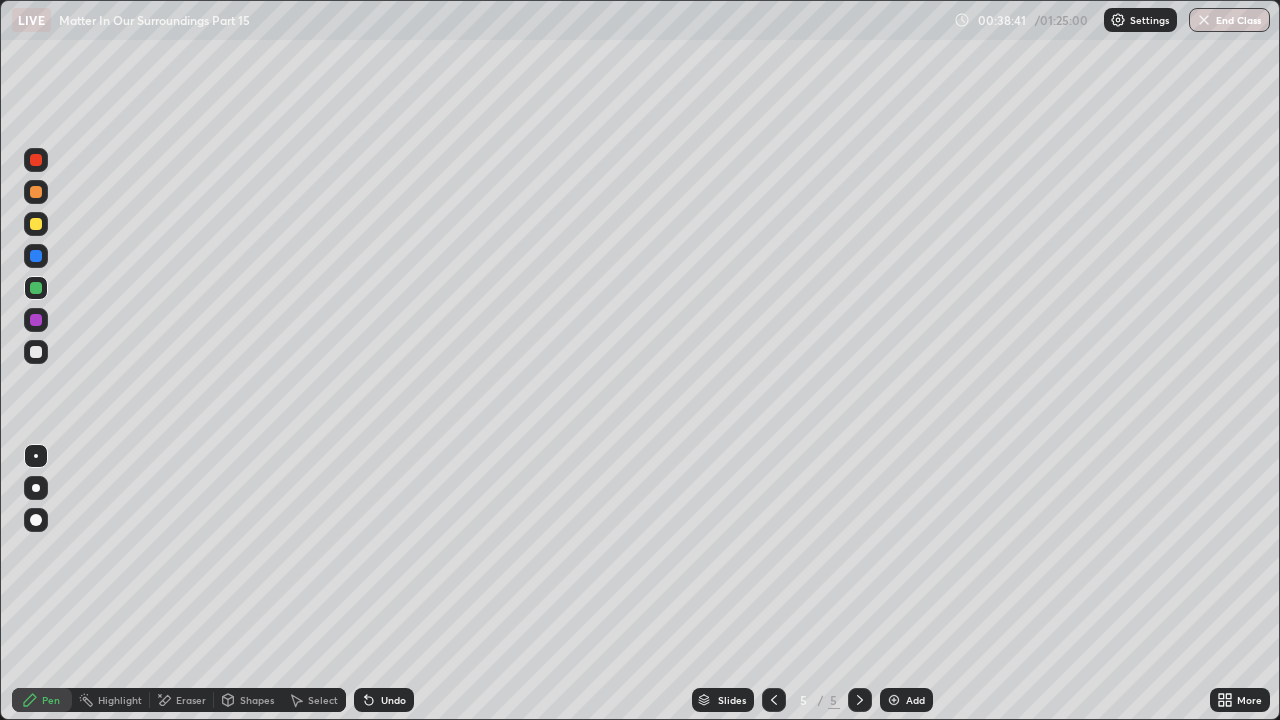 click on "Add" at bounding box center (915, 700) 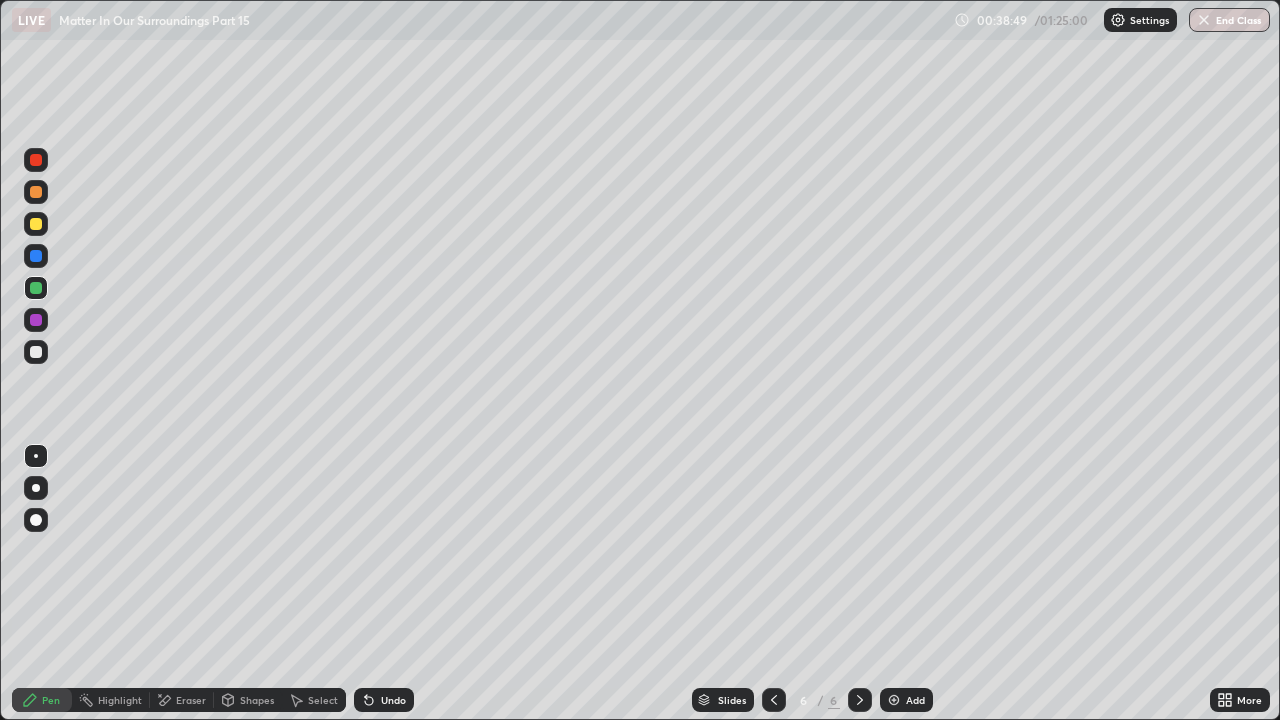 click at bounding box center (36, 224) 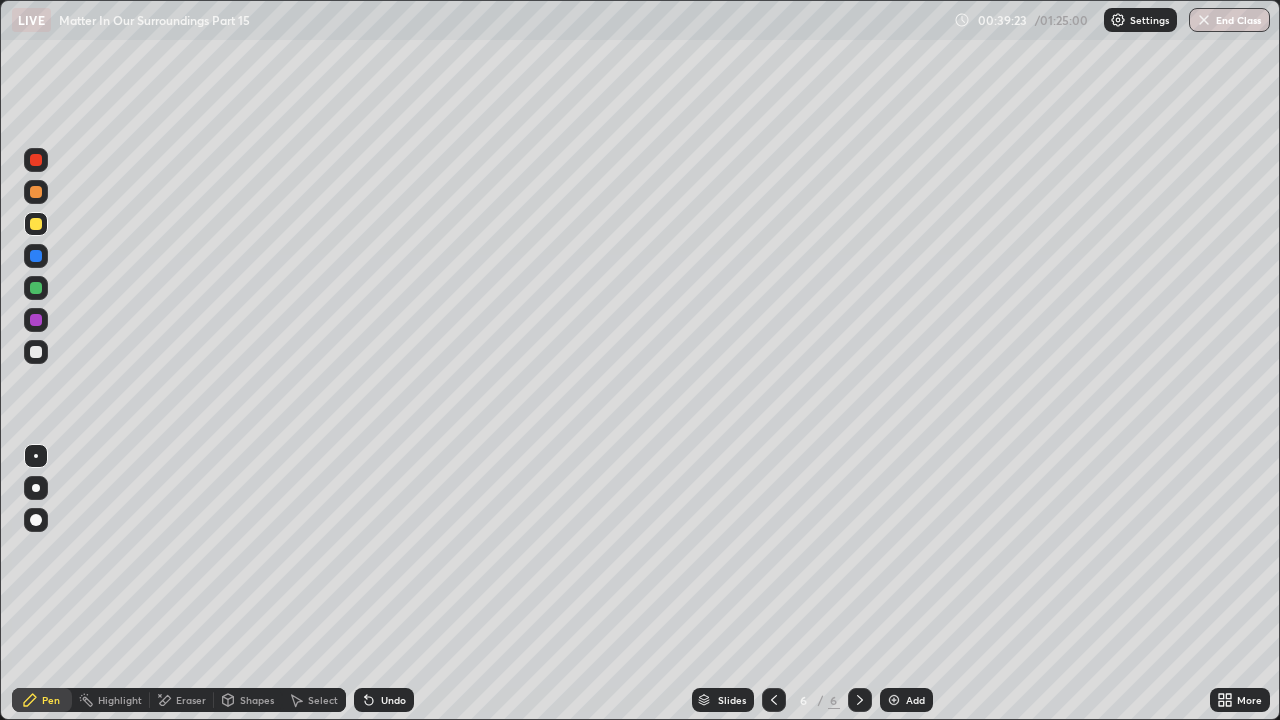 click at bounding box center [36, 352] 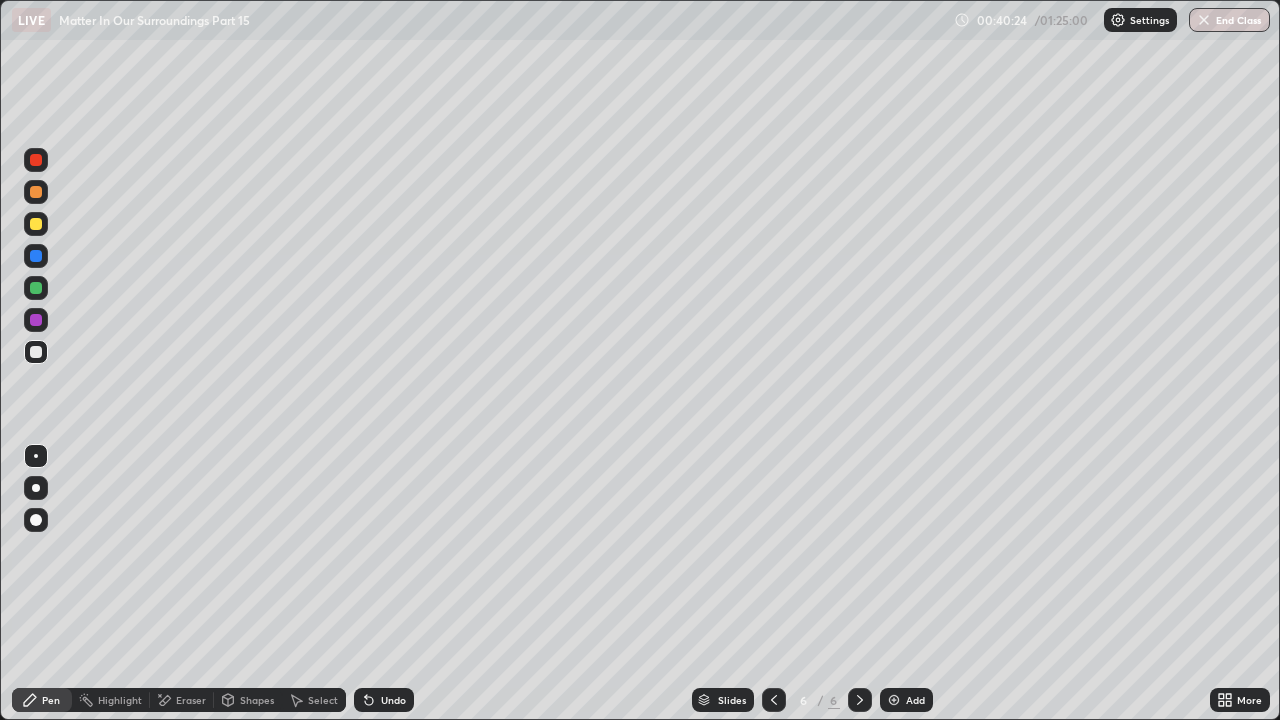 click at bounding box center (36, 256) 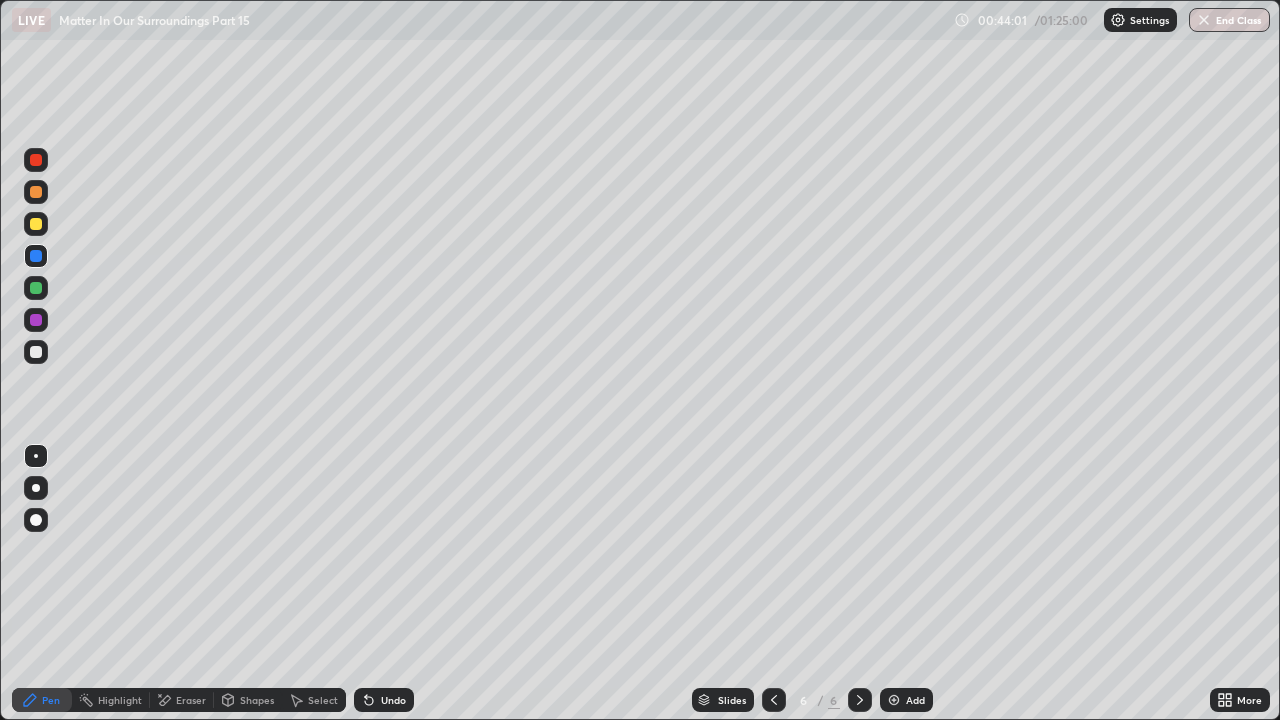 click at bounding box center [894, 700] 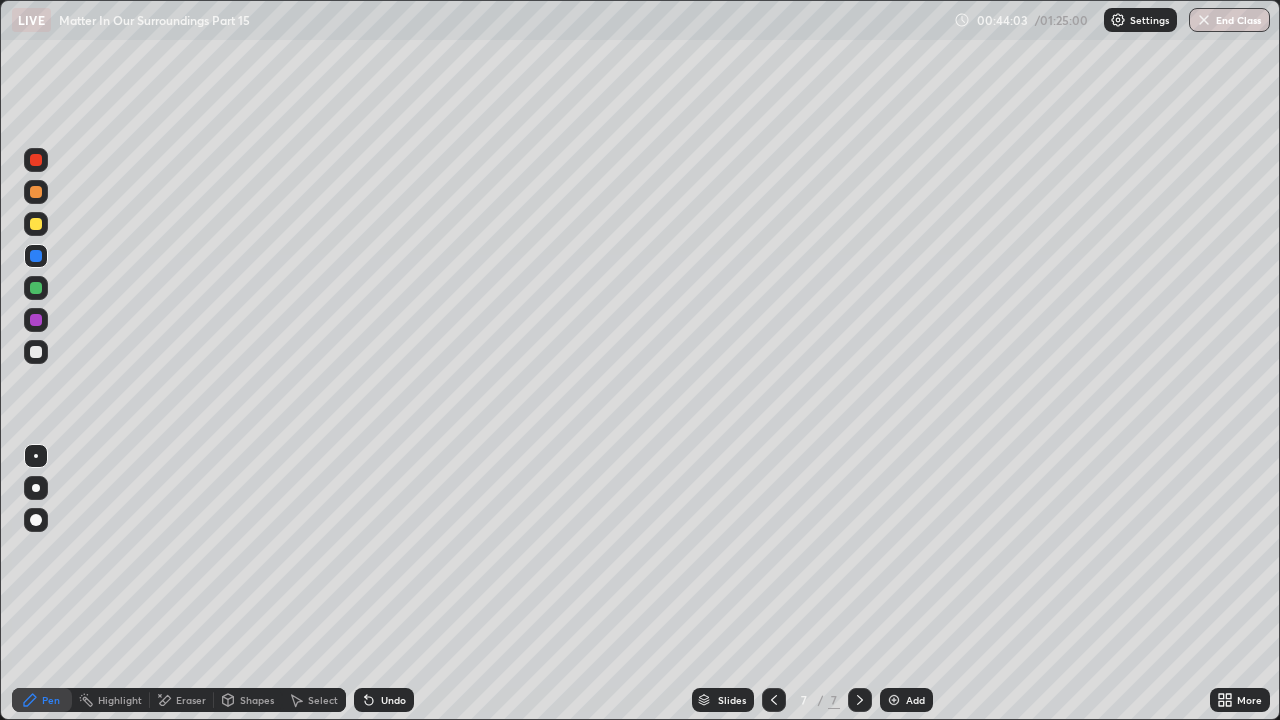 click at bounding box center (36, 192) 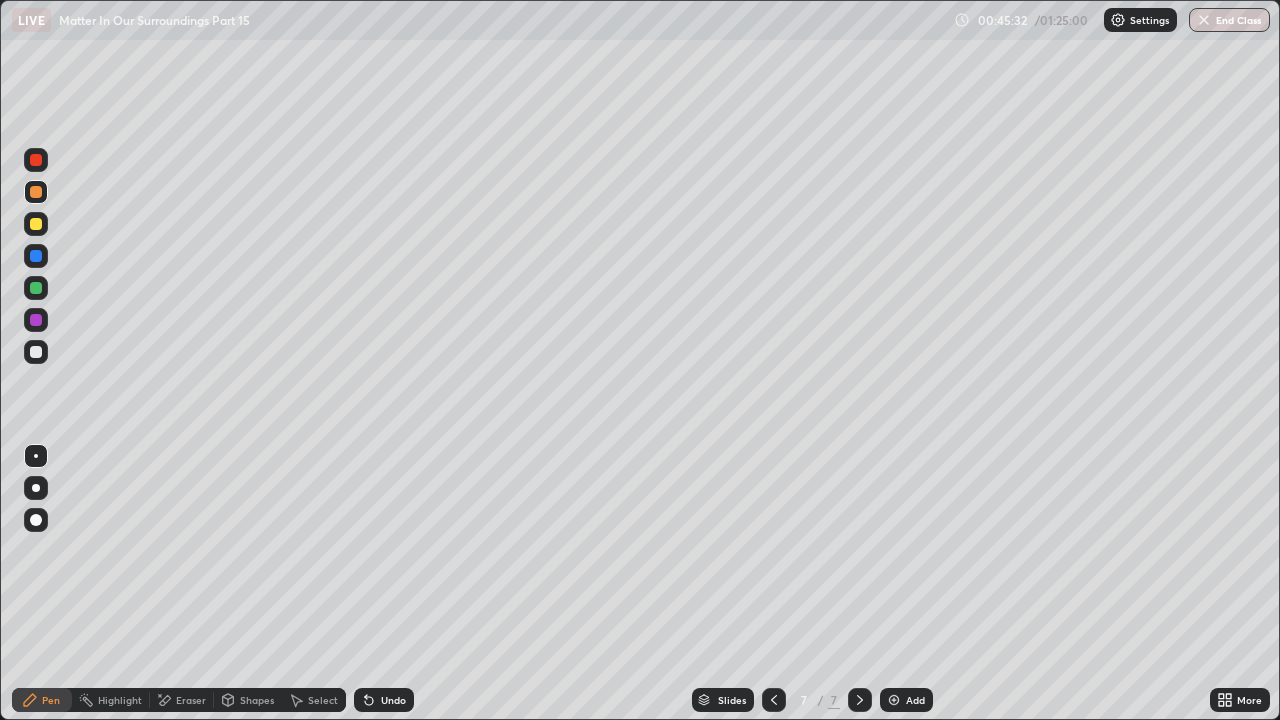 click at bounding box center (36, 352) 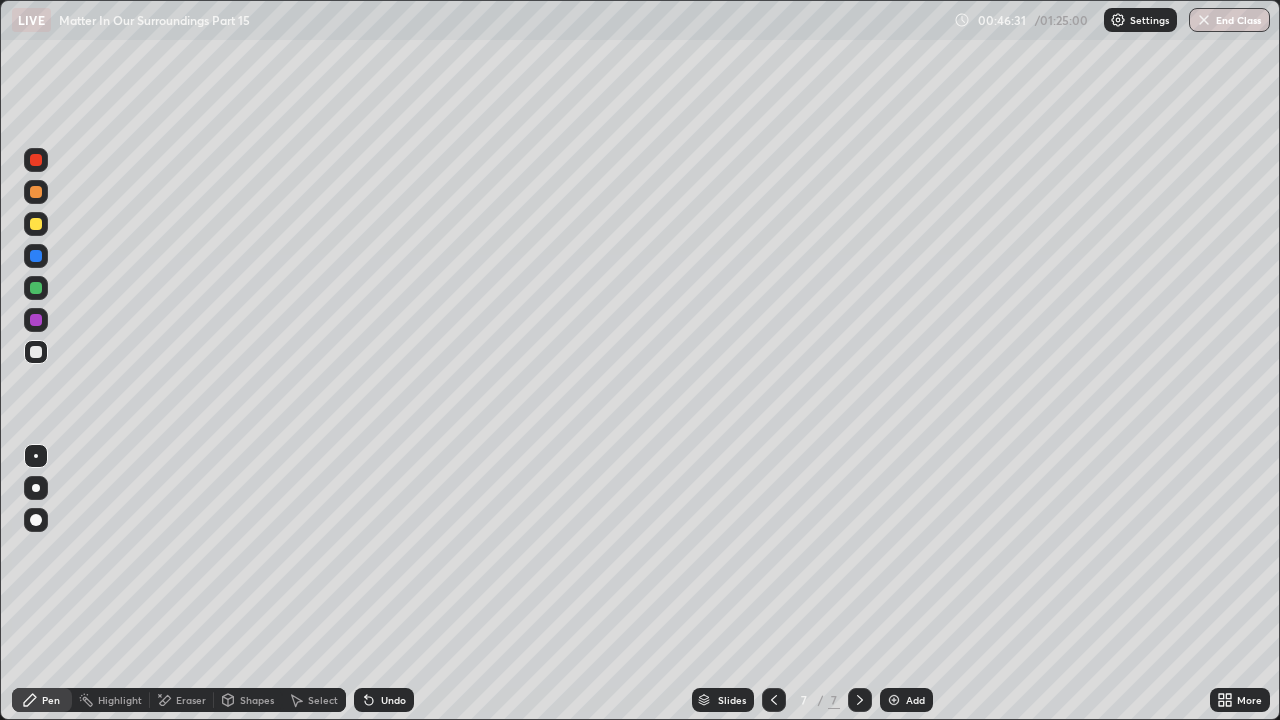 click at bounding box center (36, 192) 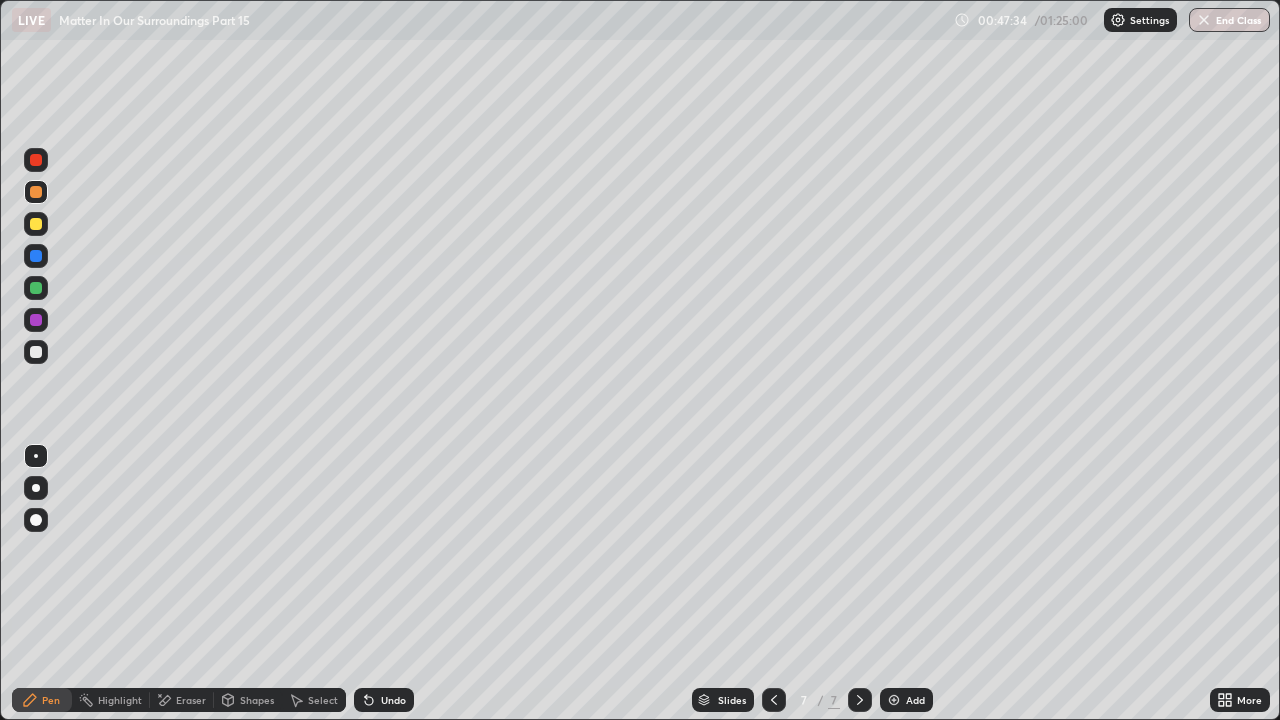 click at bounding box center (36, 224) 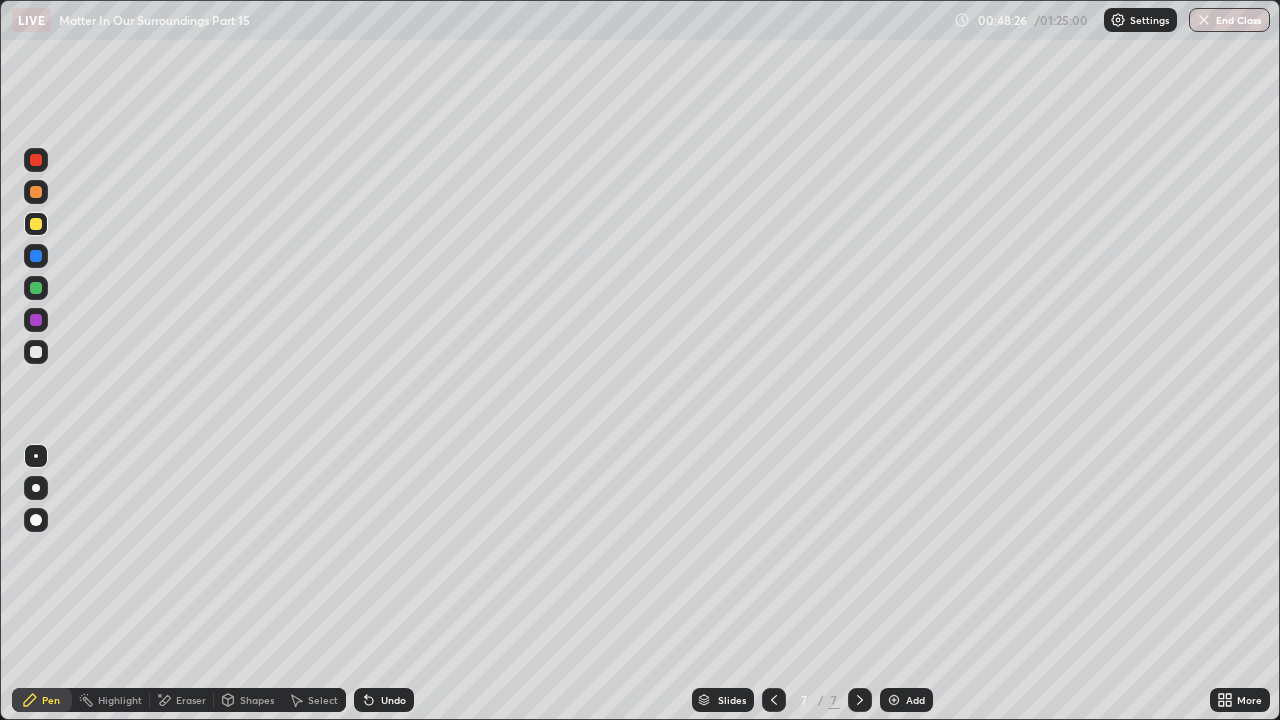 click on "Eraser" at bounding box center (182, 700) 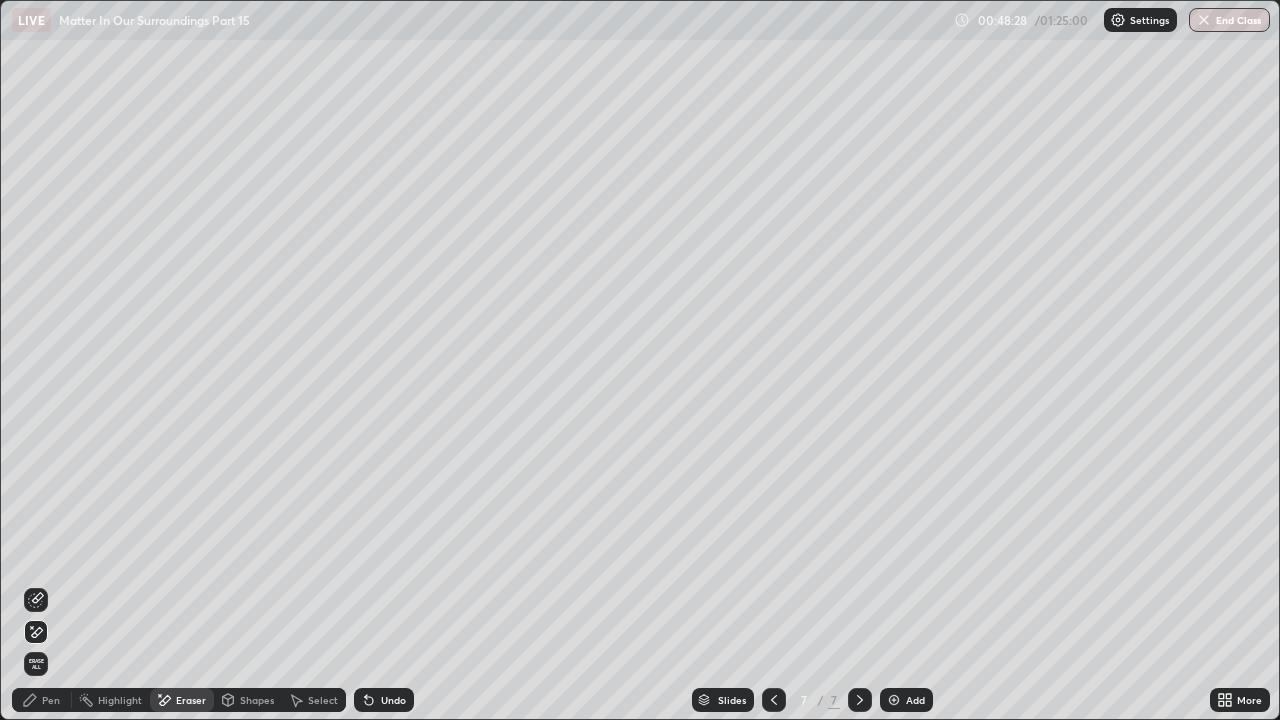 click on "Pen" at bounding box center [42, 700] 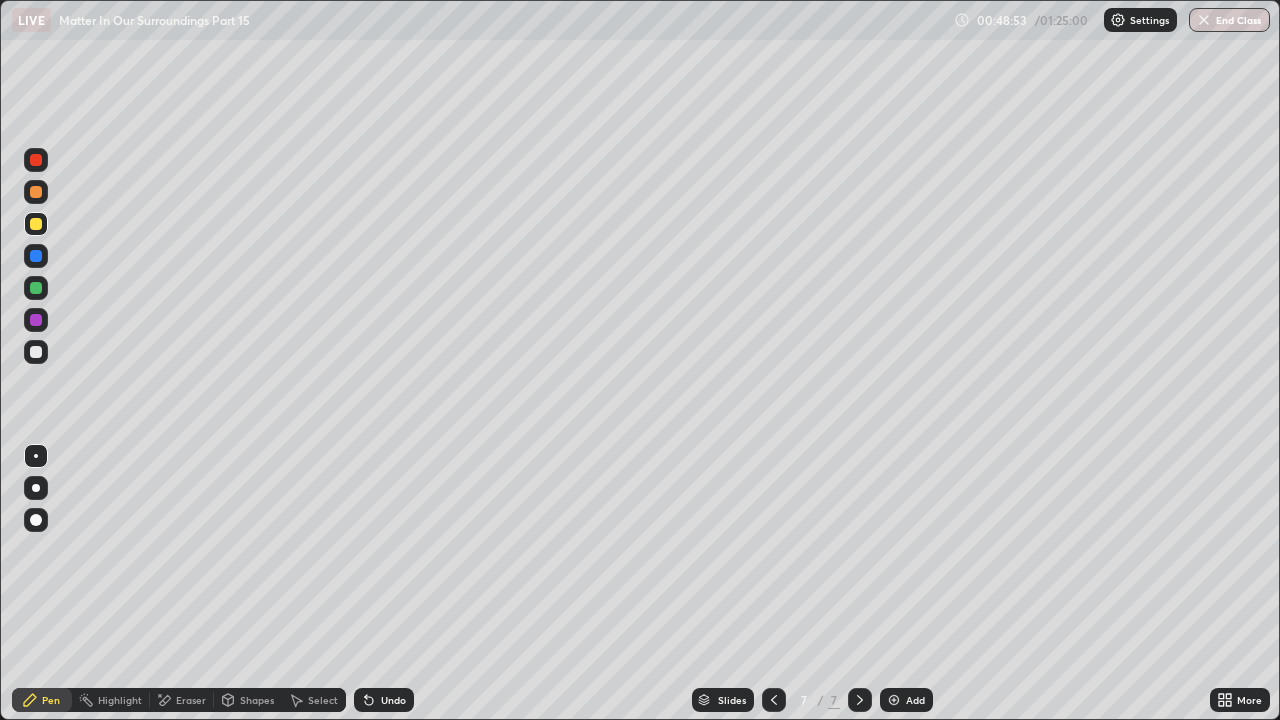 click 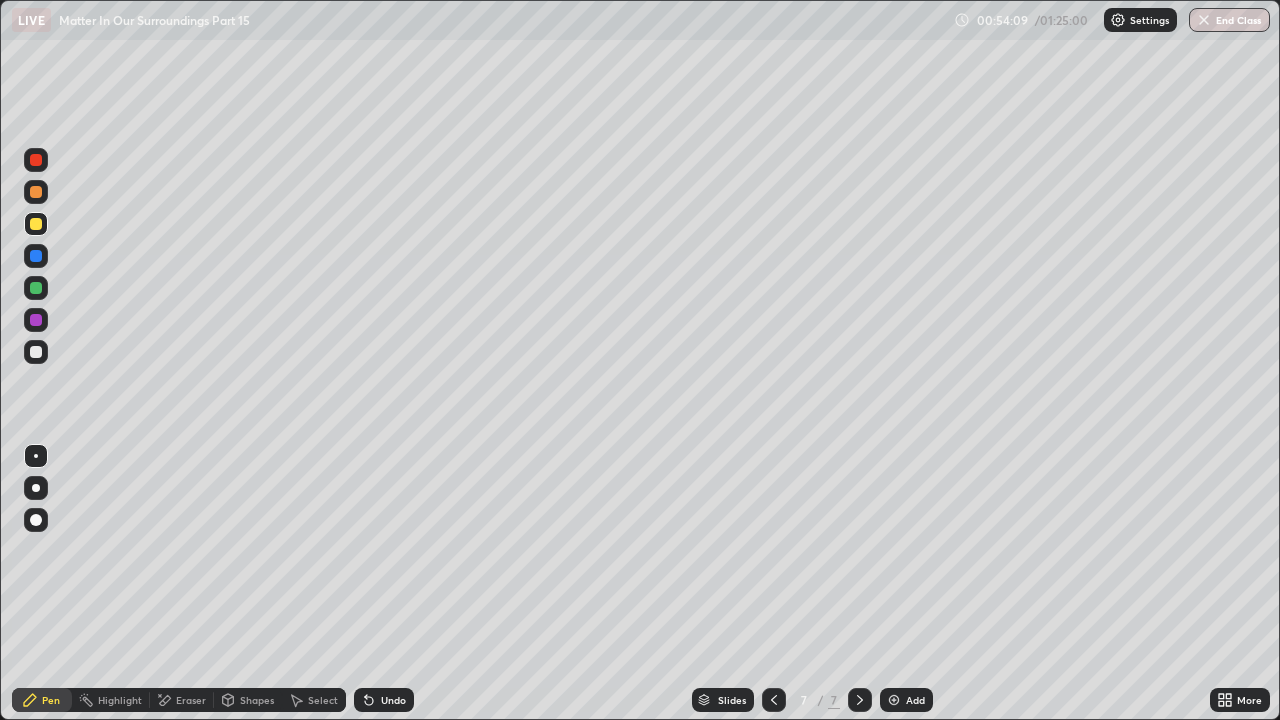 click 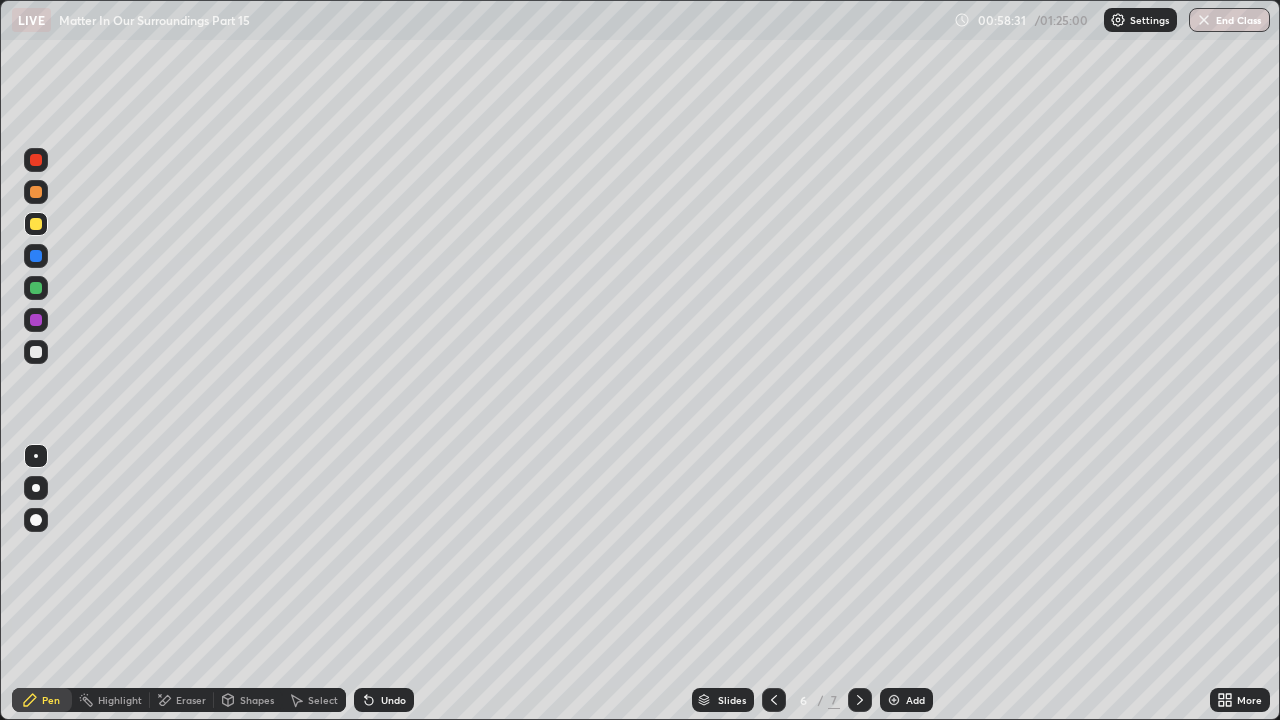 click at bounding box center (860, 700) 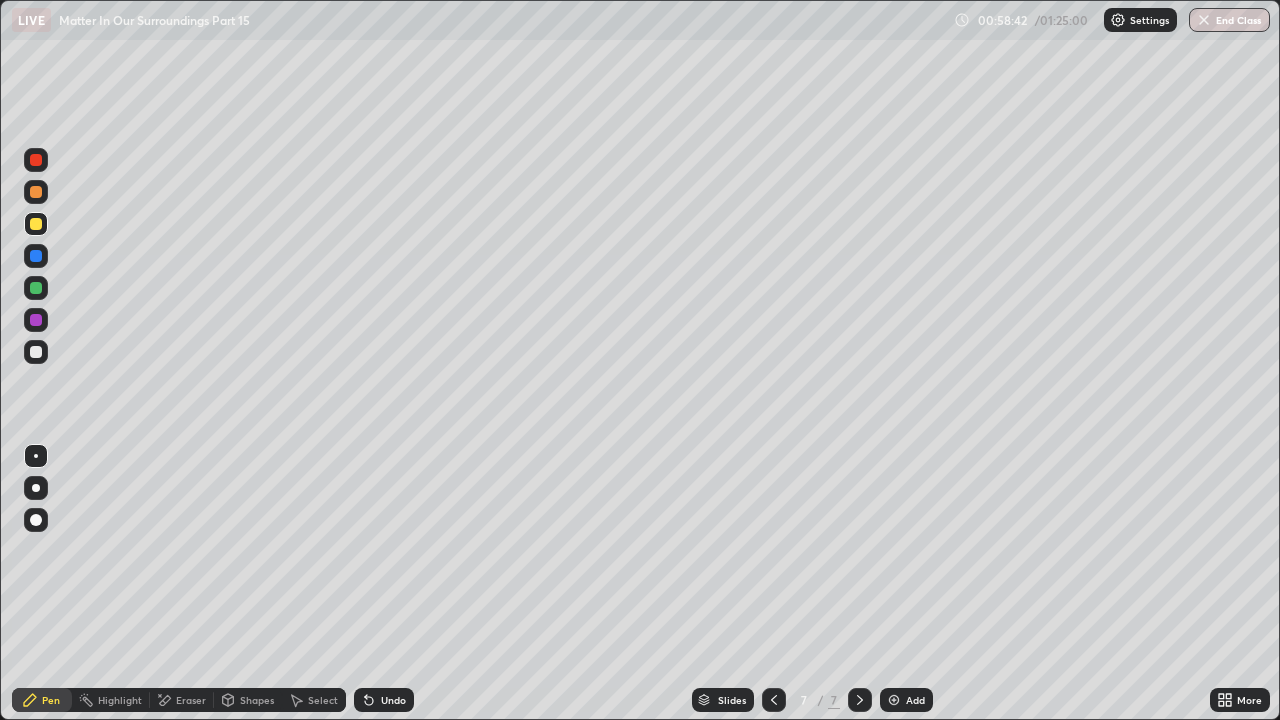 click at bounding box center [774, 700] 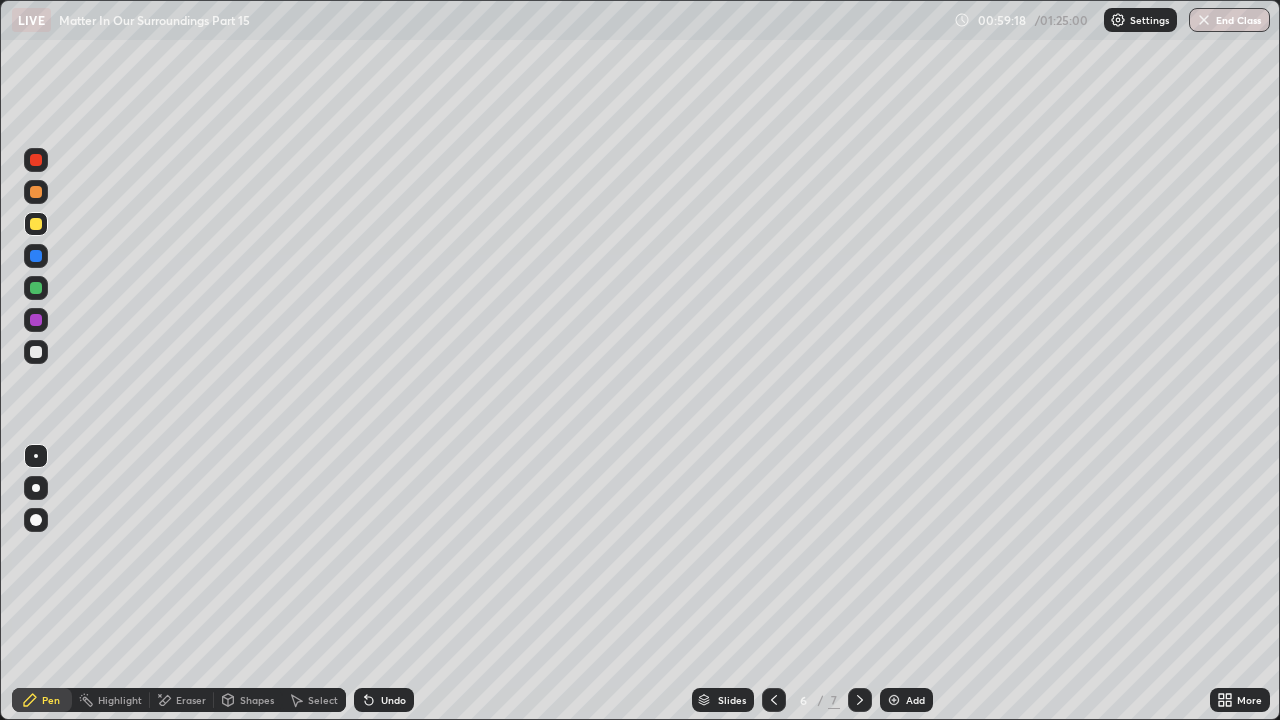 click 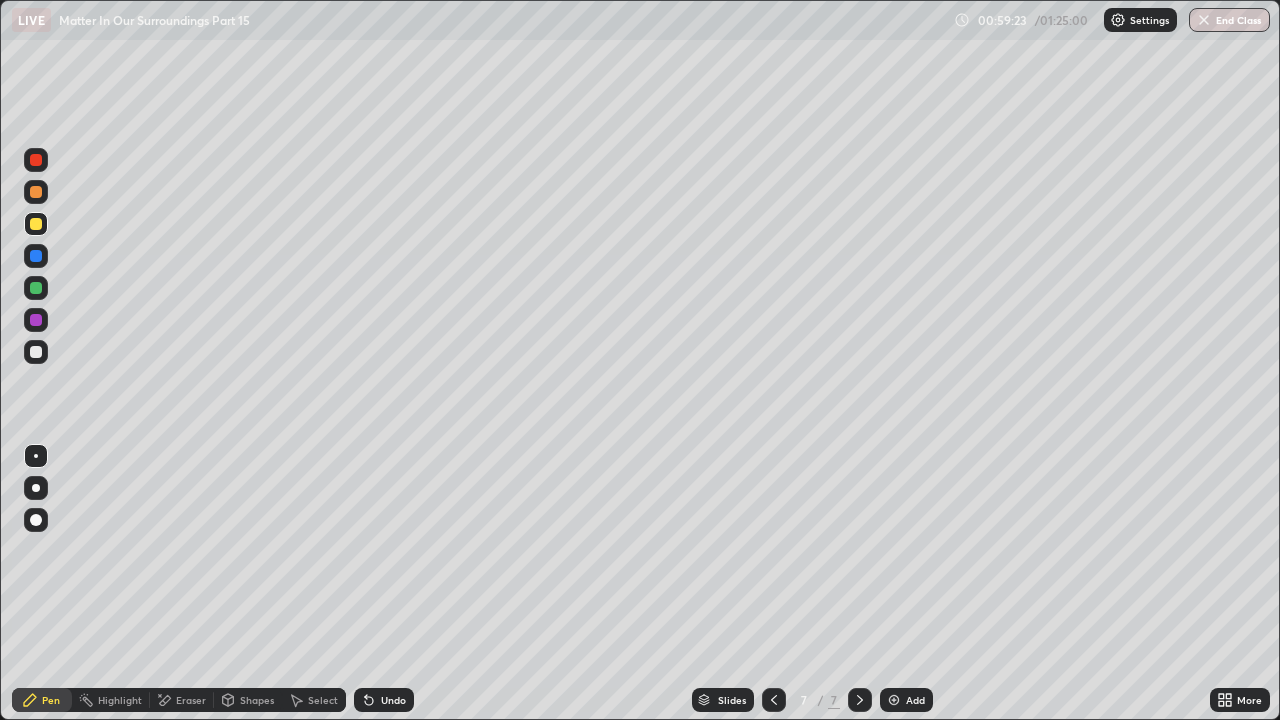 click at bounding box center (774, 700) 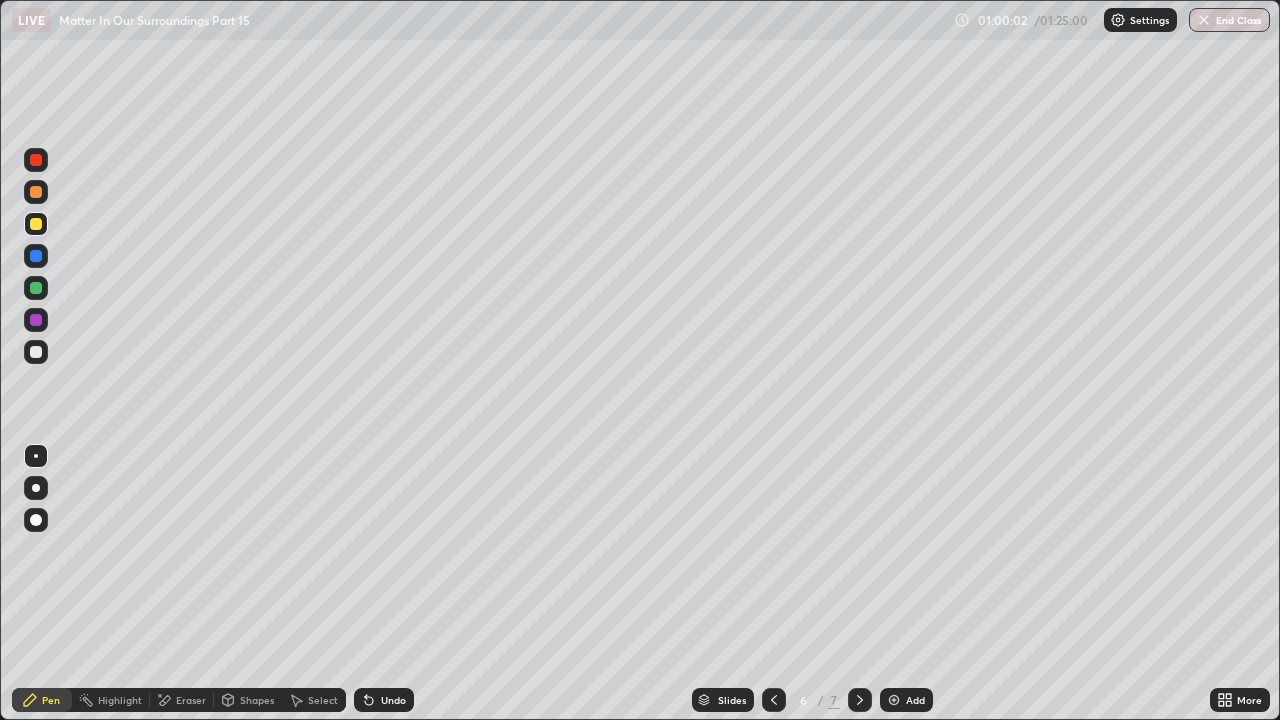 click 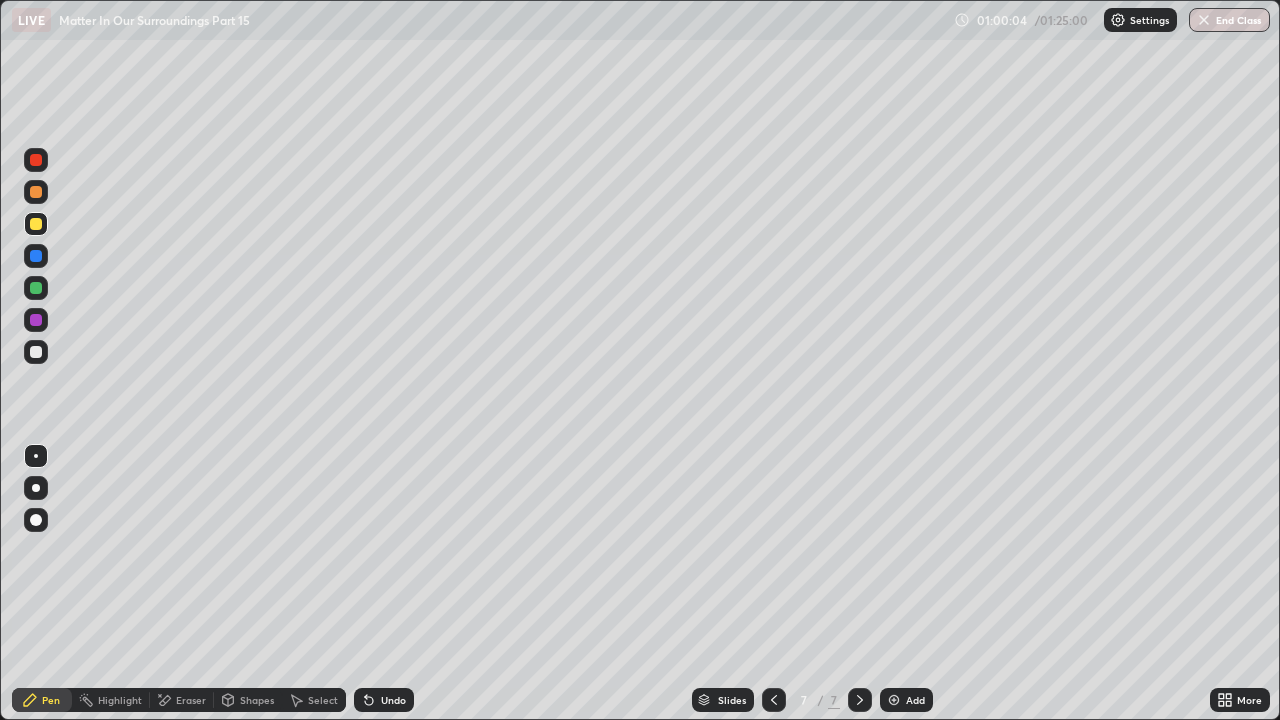 click at bounding box center (774, 700) 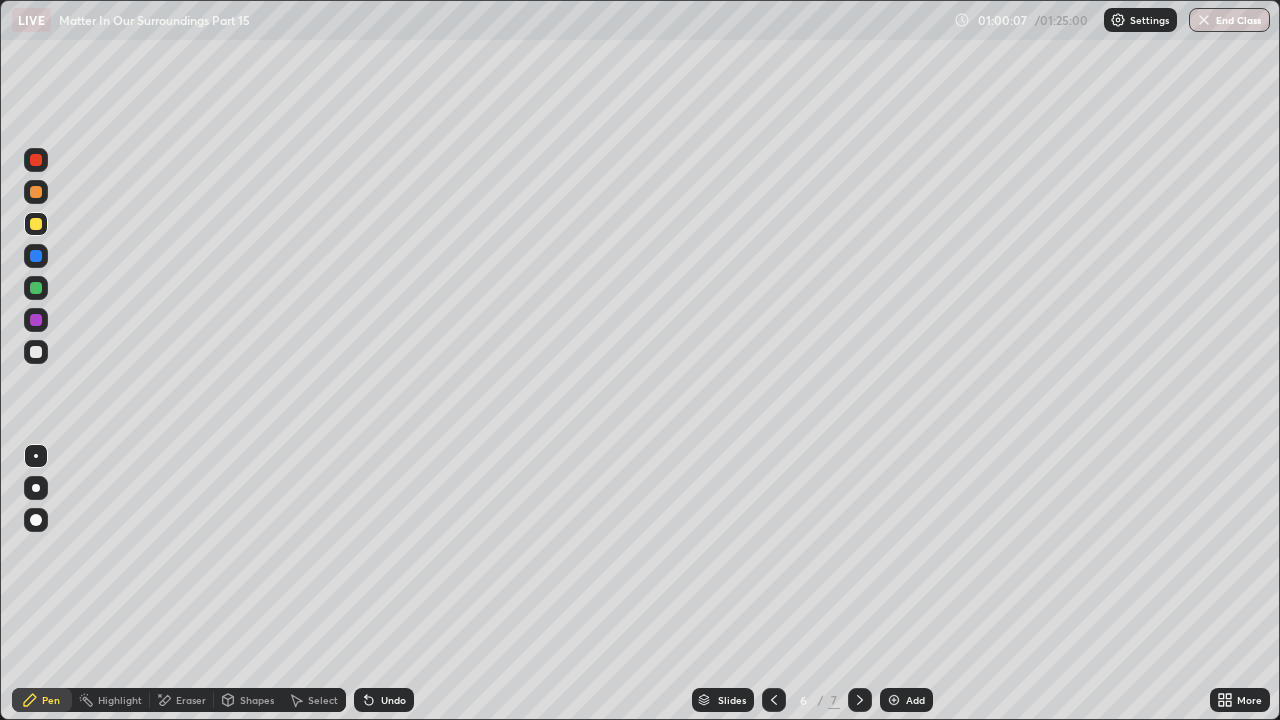 click at bounding box center [860, 700] 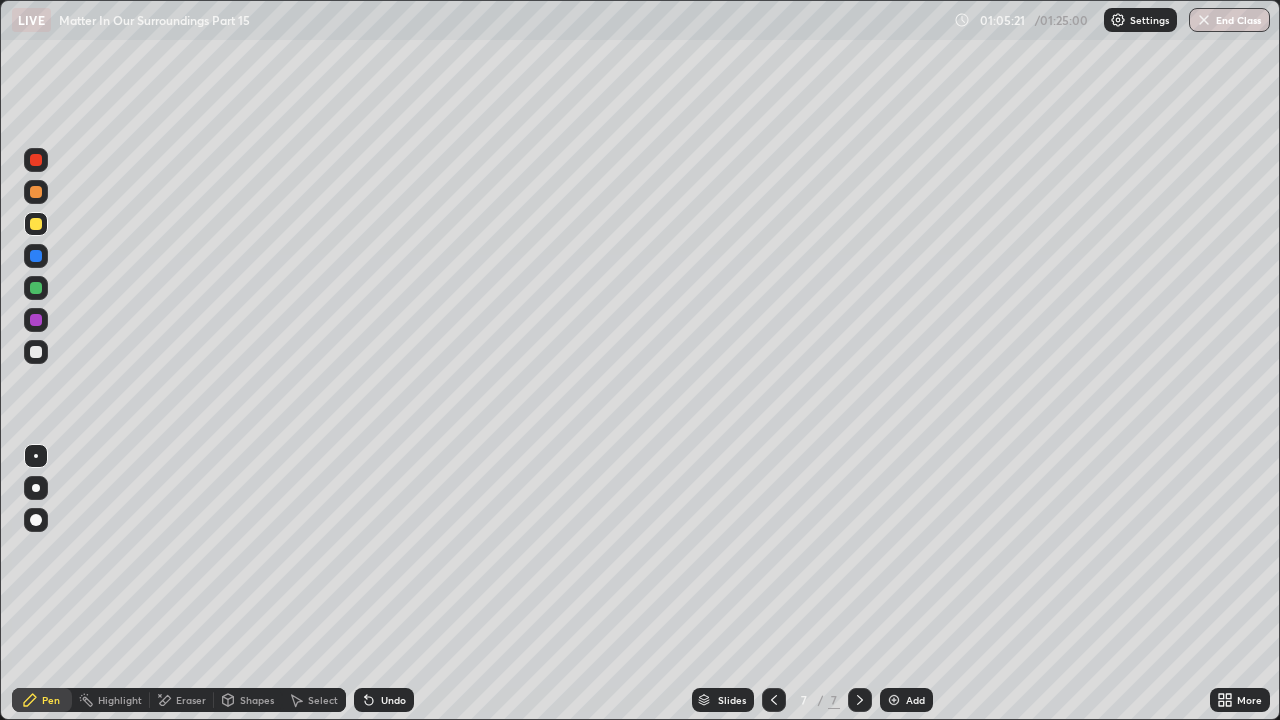 click on "Add" at bounding box center (915, 700) 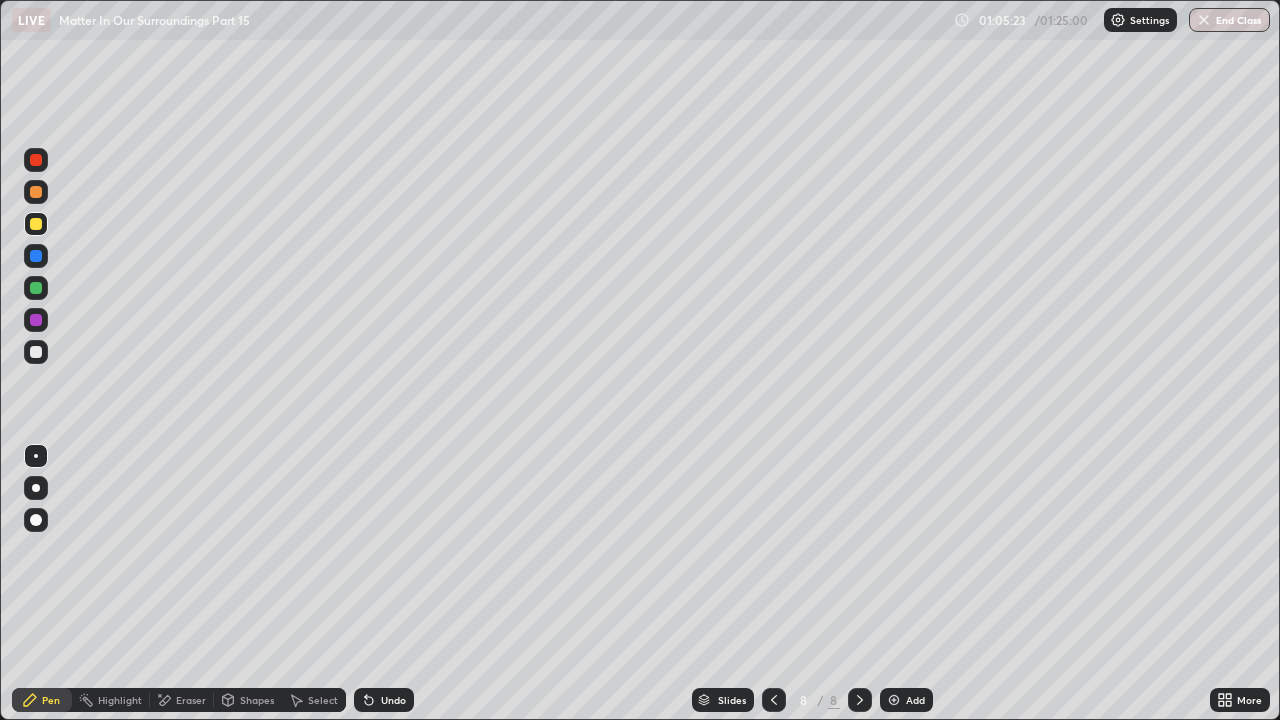 click at bounding box center [36, 192] 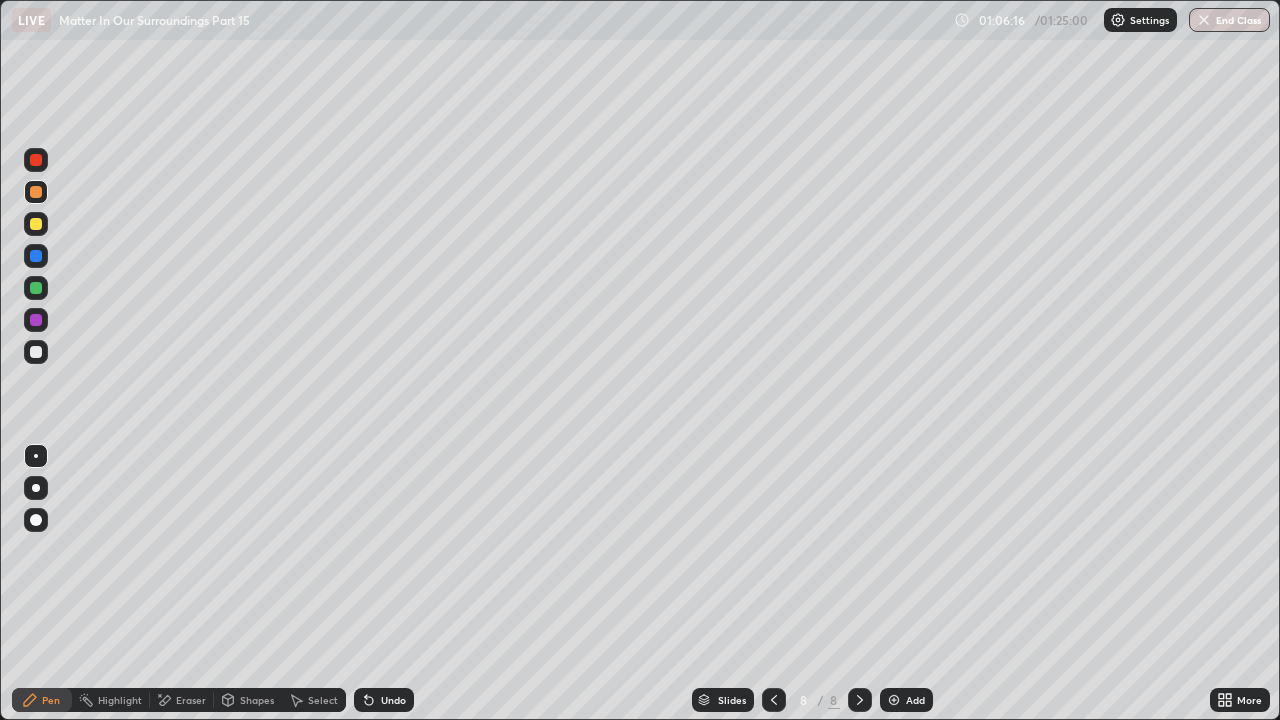 click at bounding box center (36, 352) 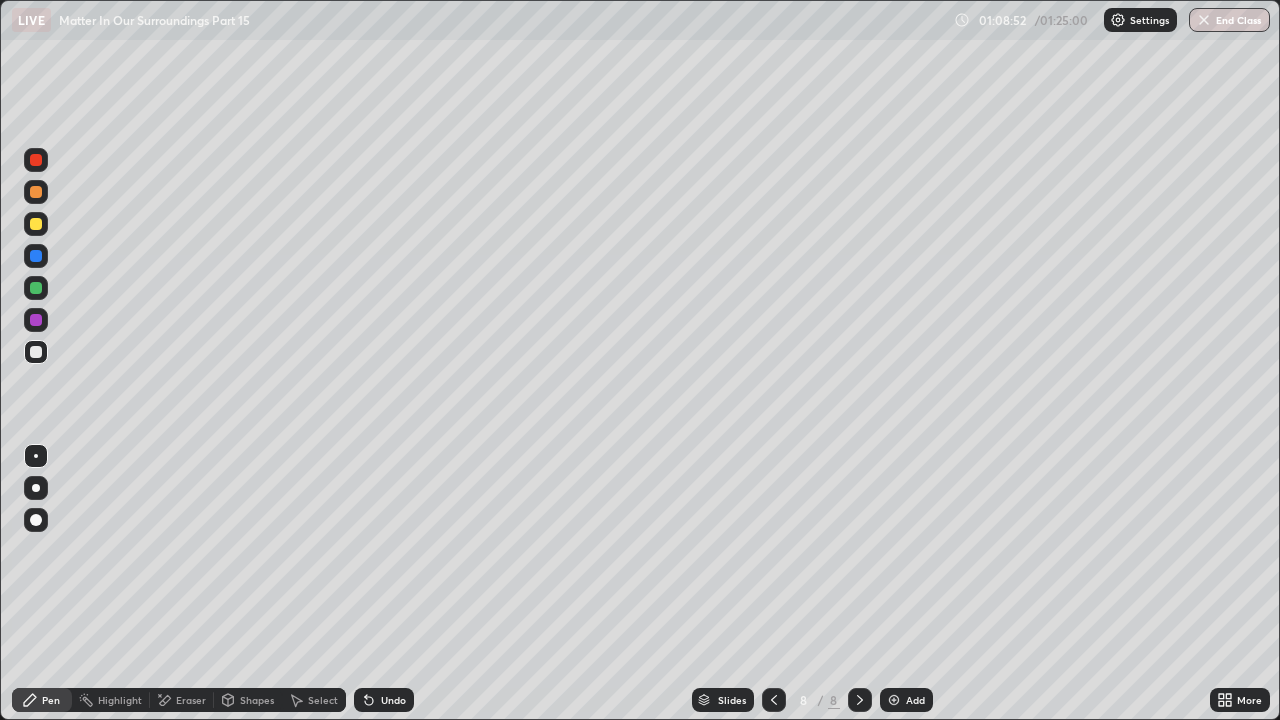 click at bounding box center [36, 256] 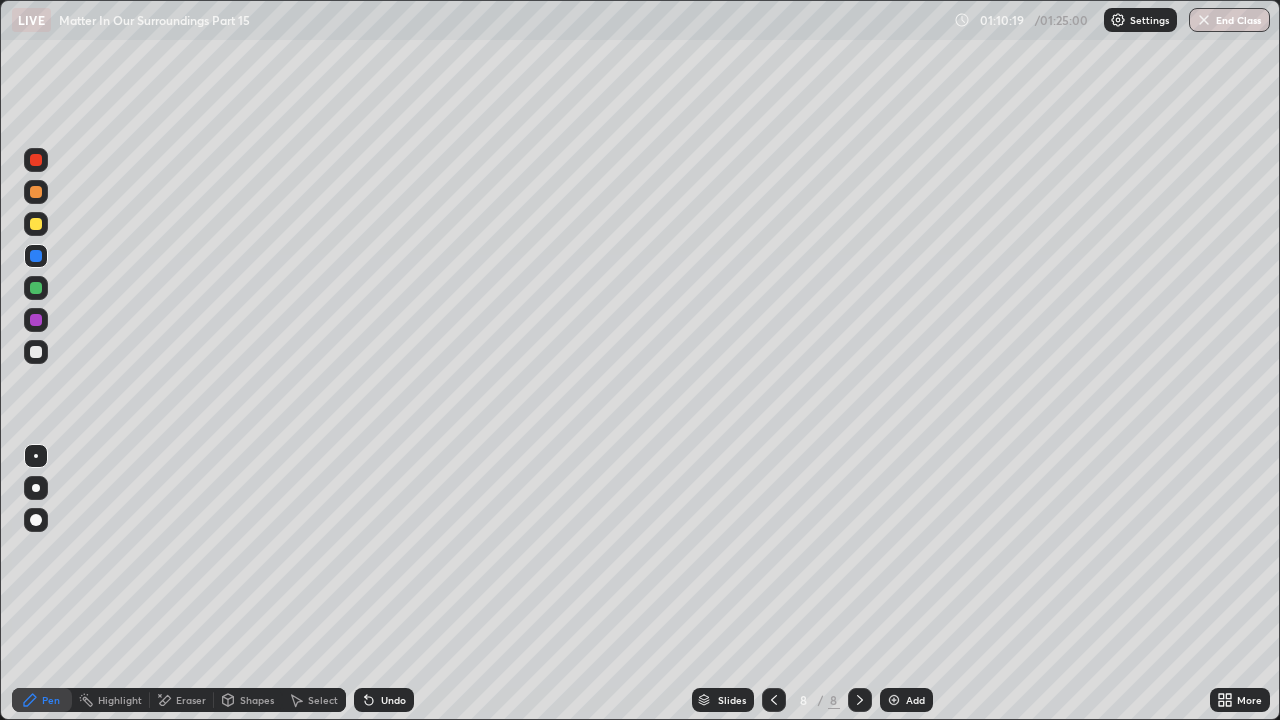 click on "Eraser" at bounding box center [191, 700] 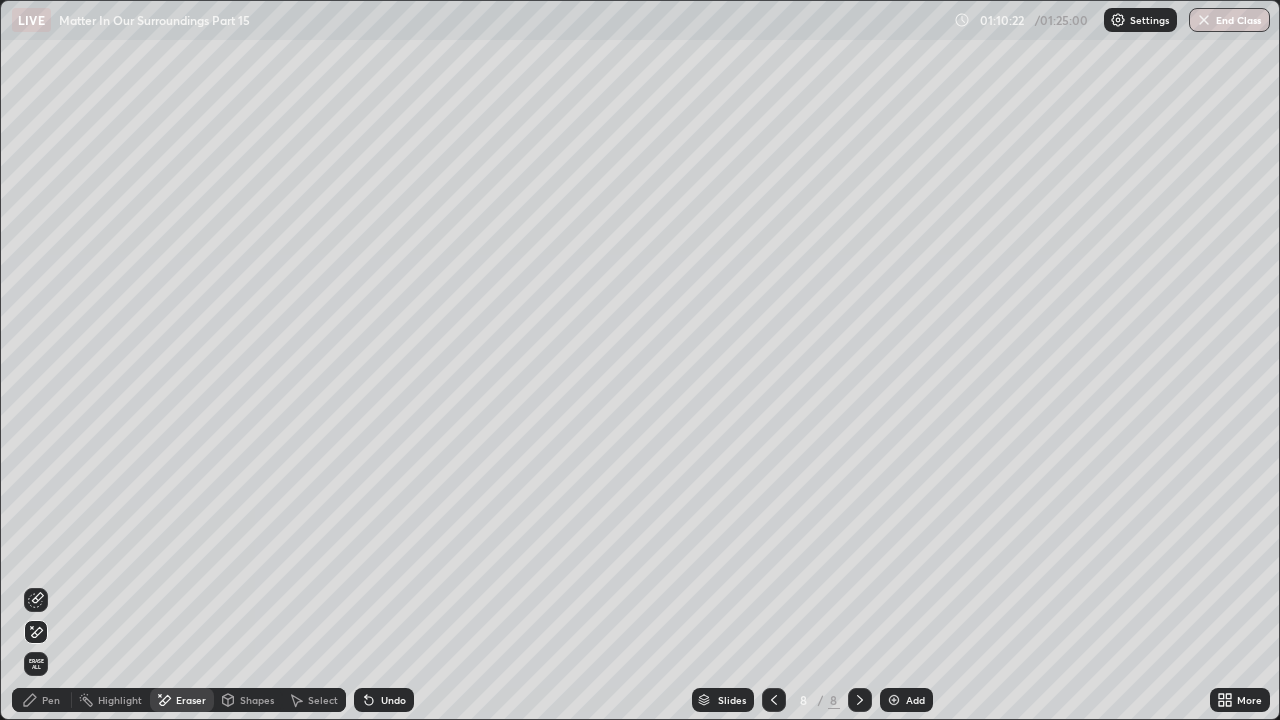 click on "Pen" at bounding box center (51, 700) 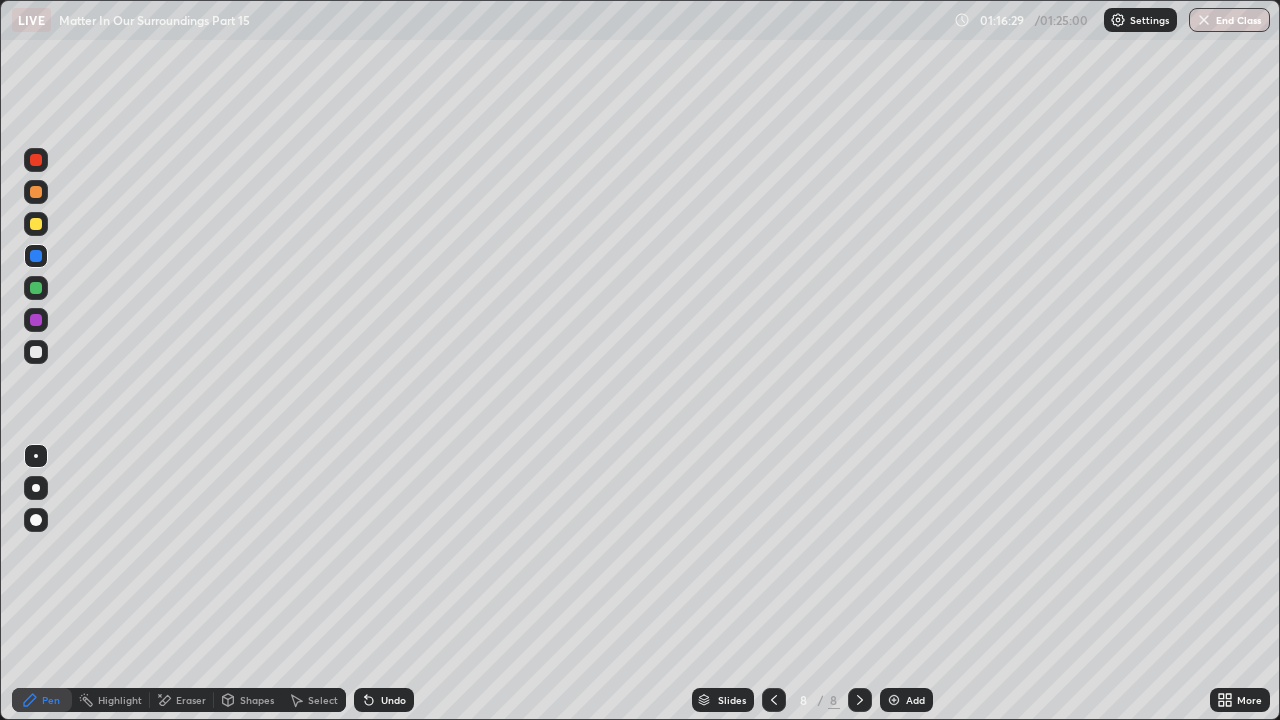 click on "Add" at bounding box center (906, 700) 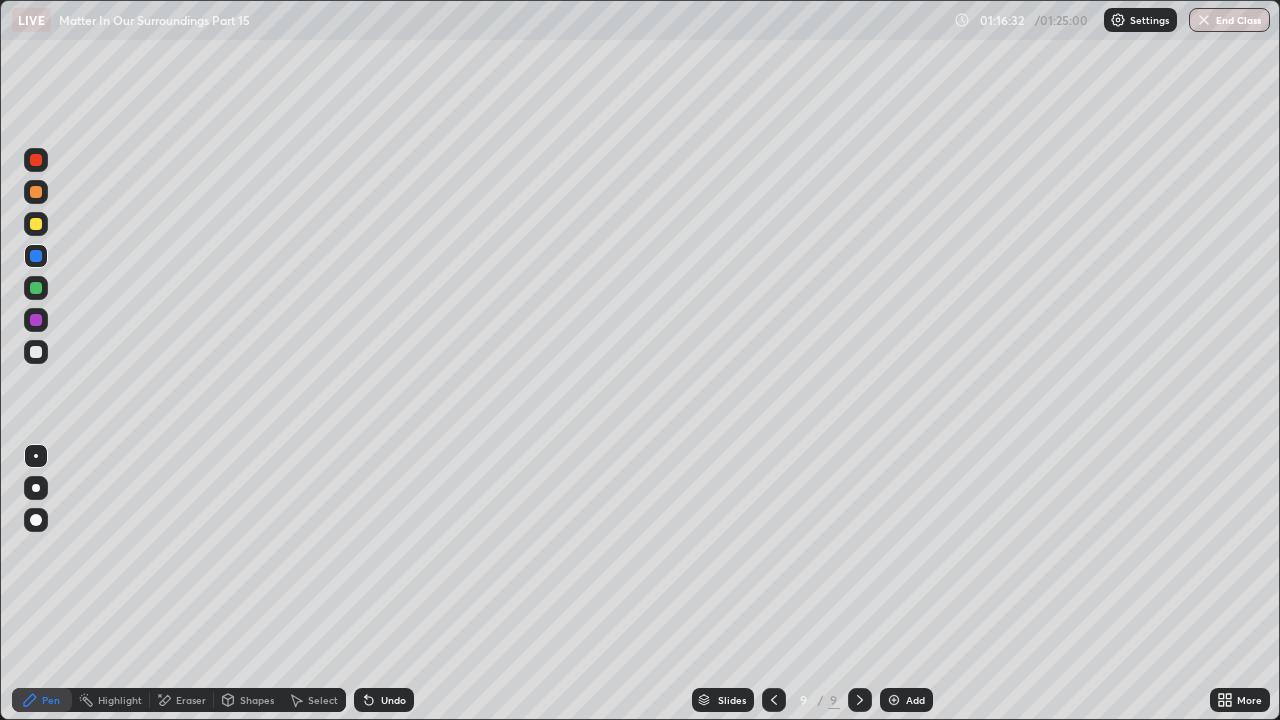 click at bounding box center (774, 700) 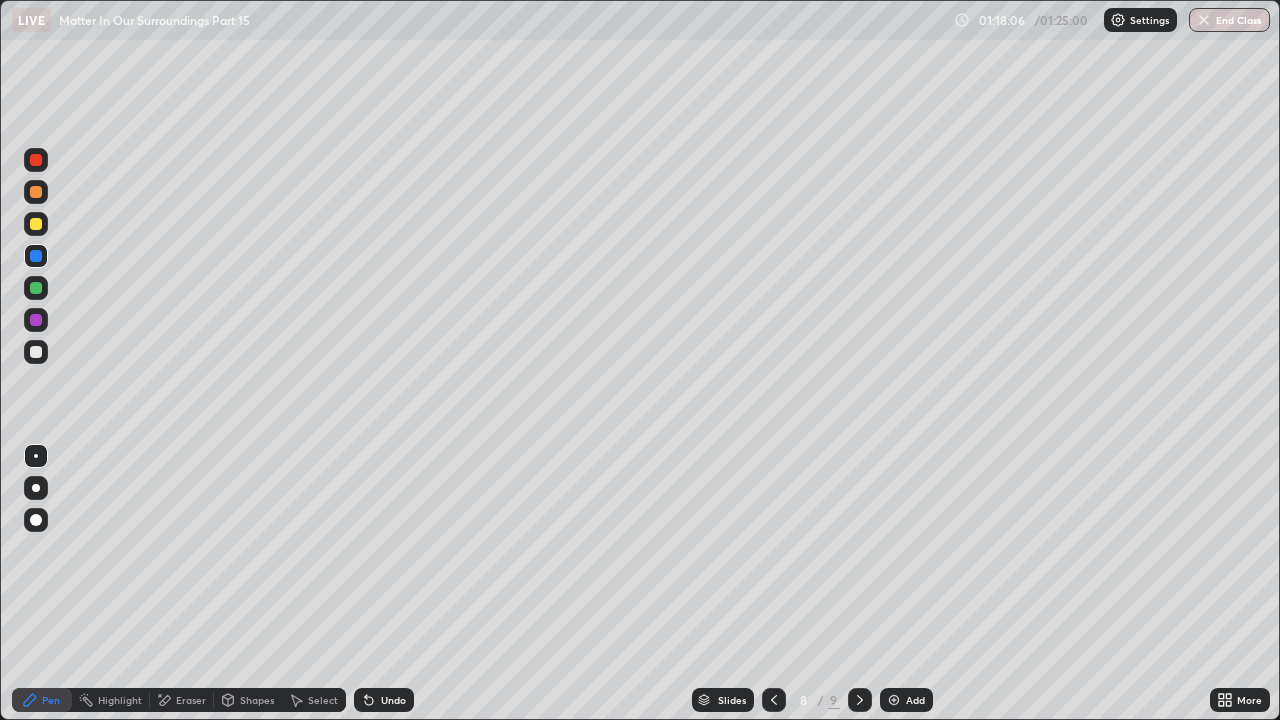 click on "Add" at bounding box center (906, 700) 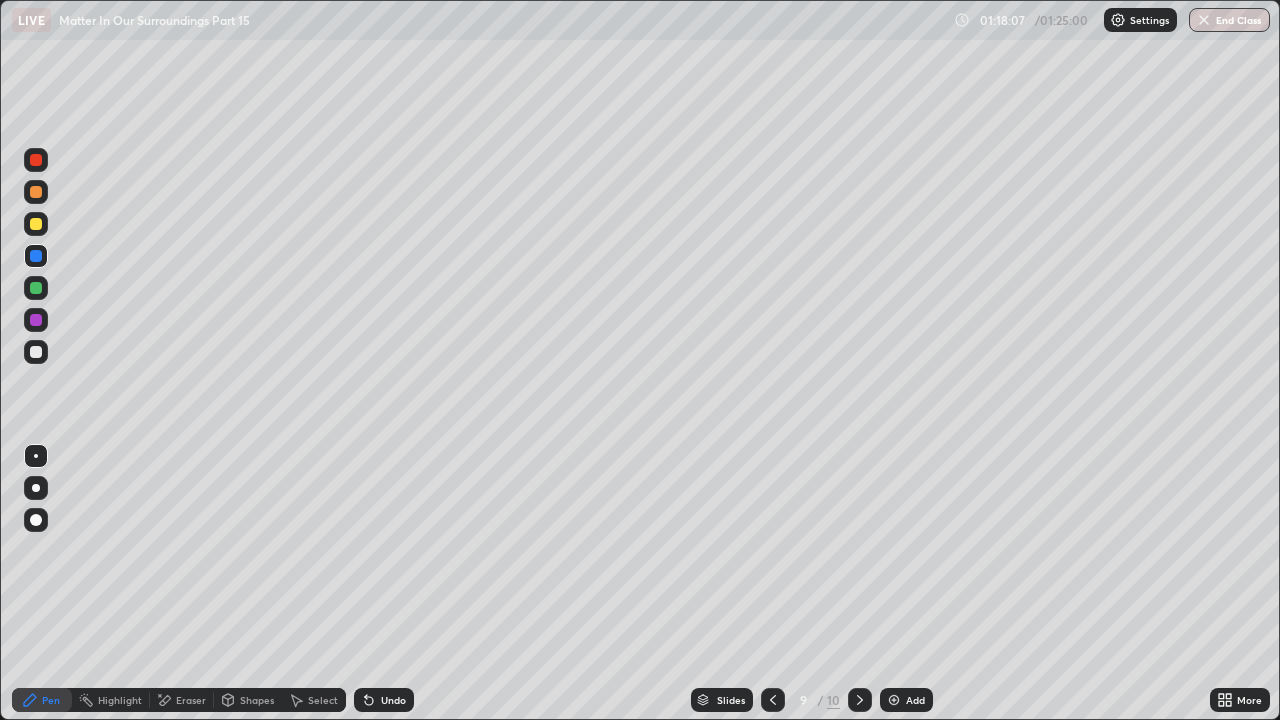 click at bounding box center [36, 192] 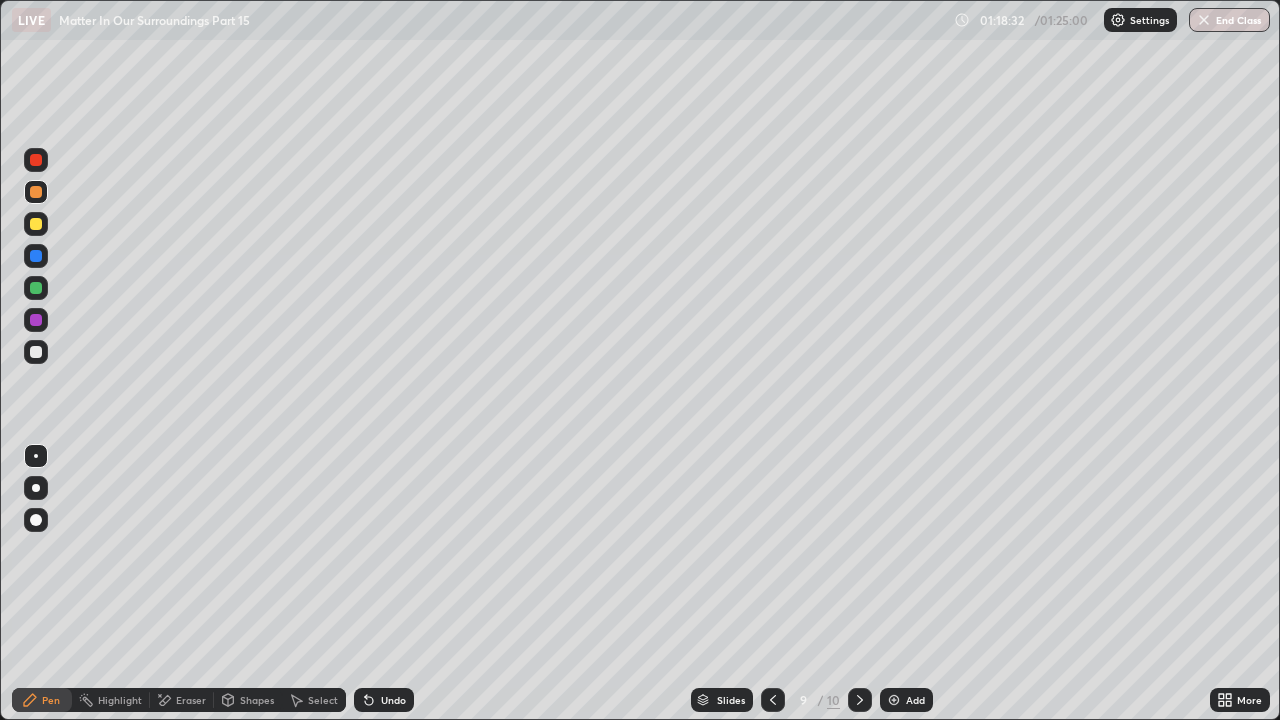 click at bounding box center (36, 256) 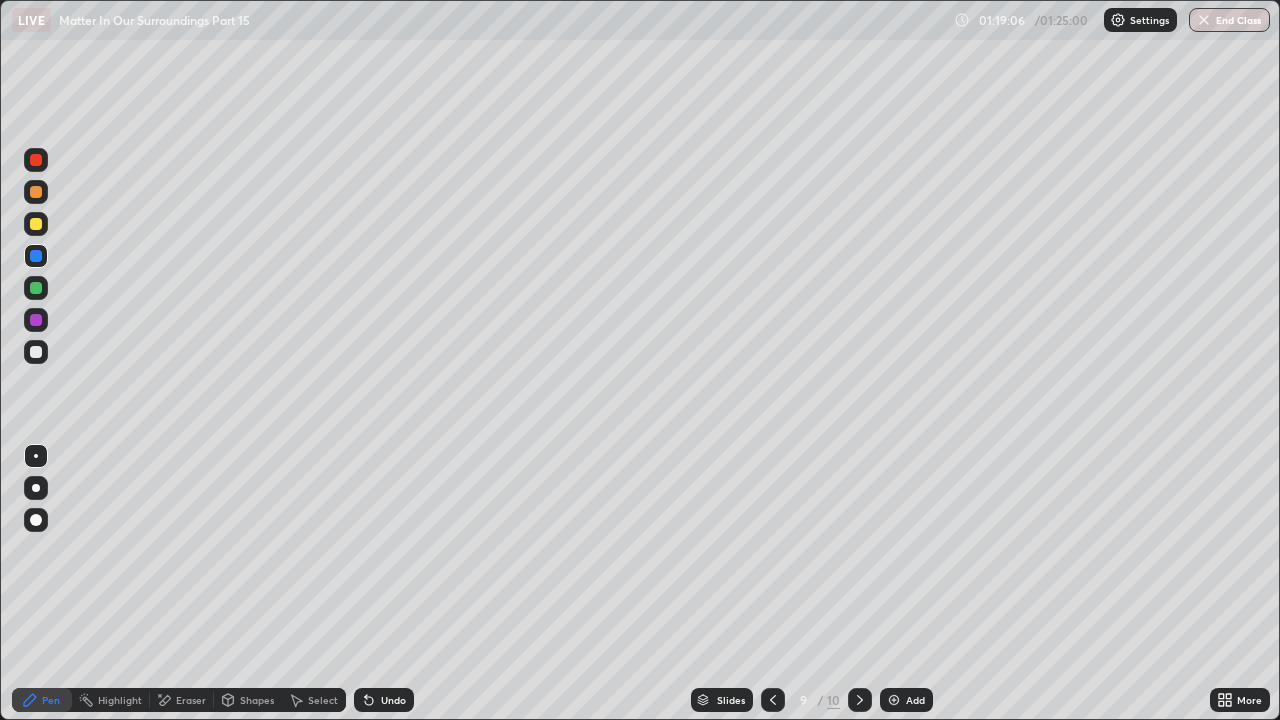 click at bounding box center [36, 224] 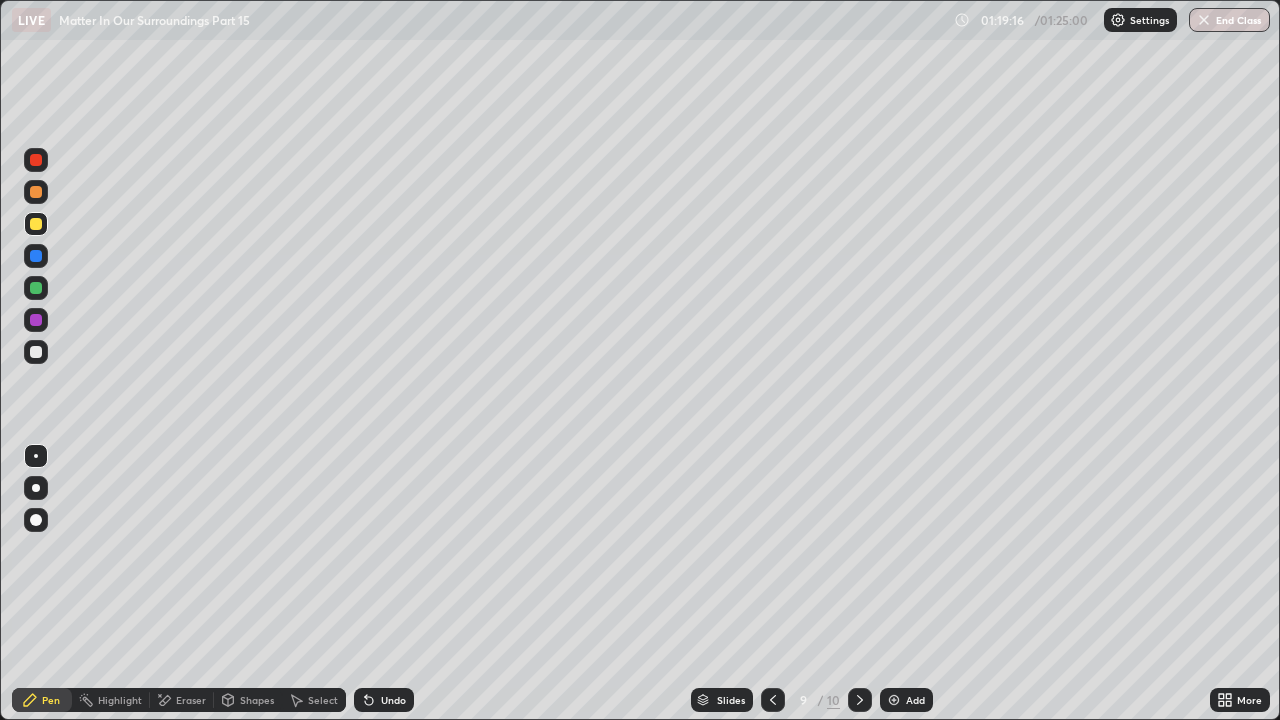 click on "Undo" at bounding box center [393, 700] 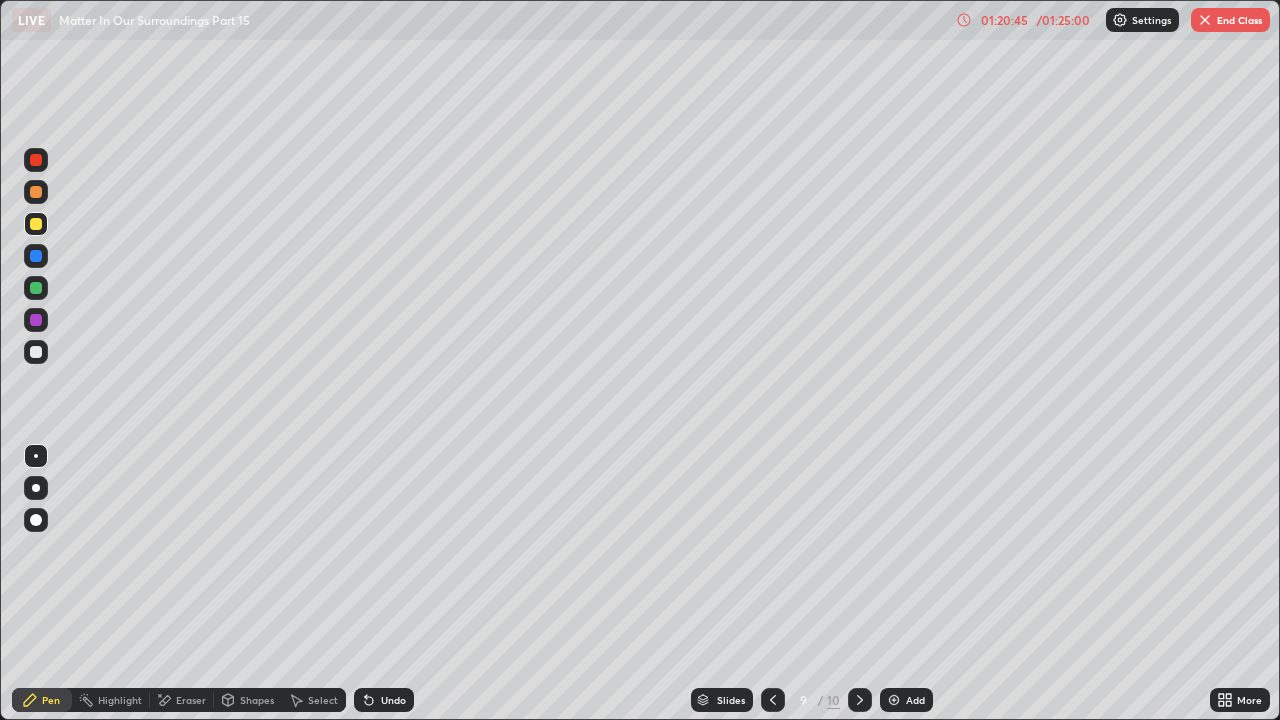 click at bounding box center (36, 192) 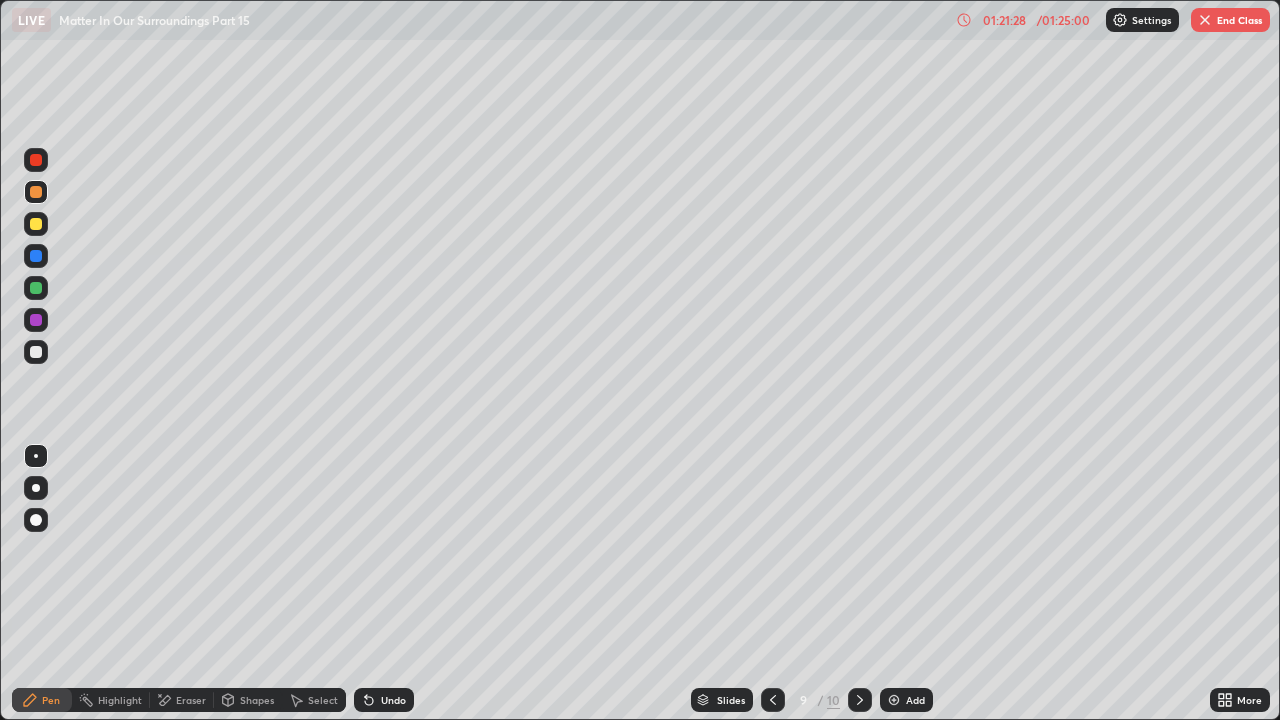 click on "Undo" at bounding box center (393, 700) 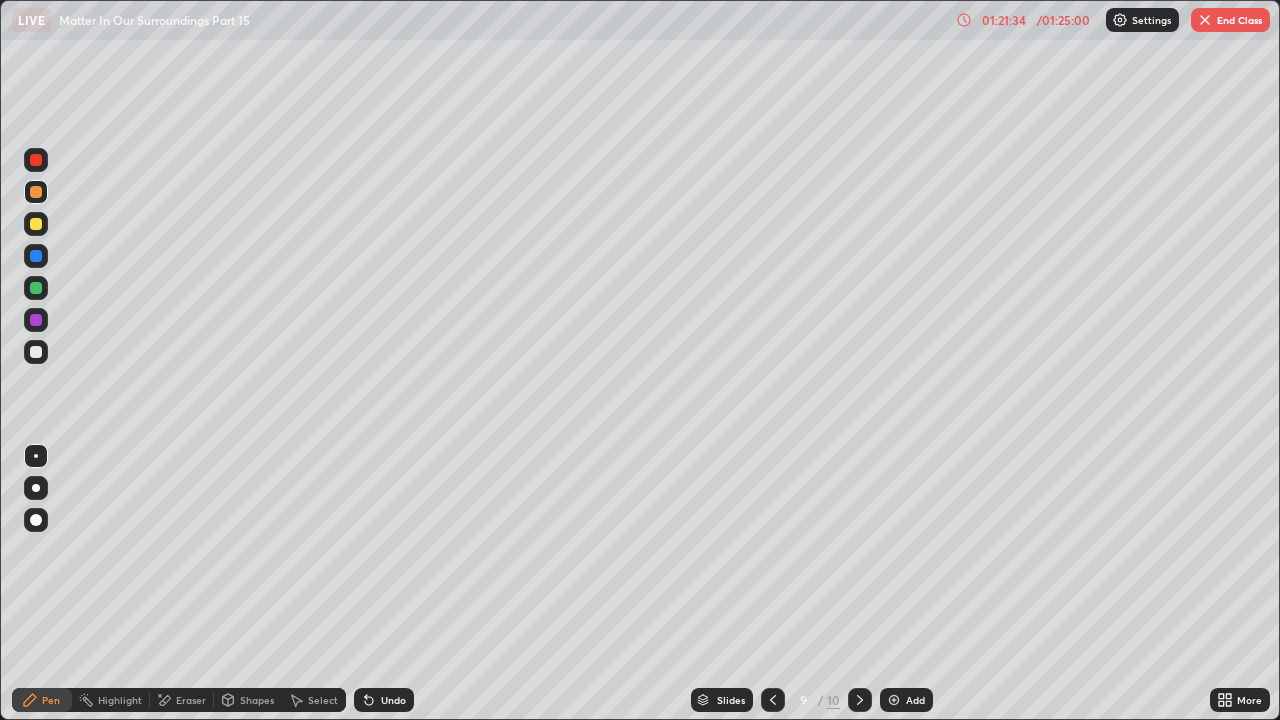 click on "Undo" at bounding box center [393, 700] 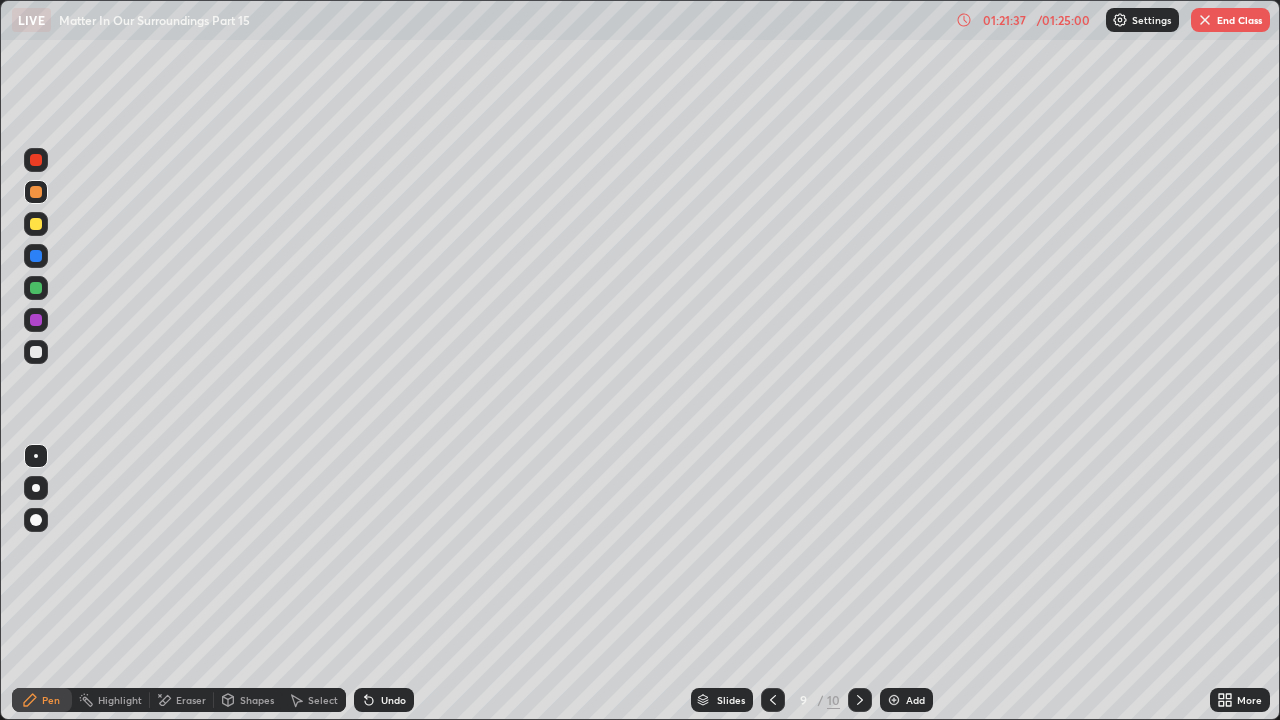 click on "Undo" at bounding box center [393, 700] 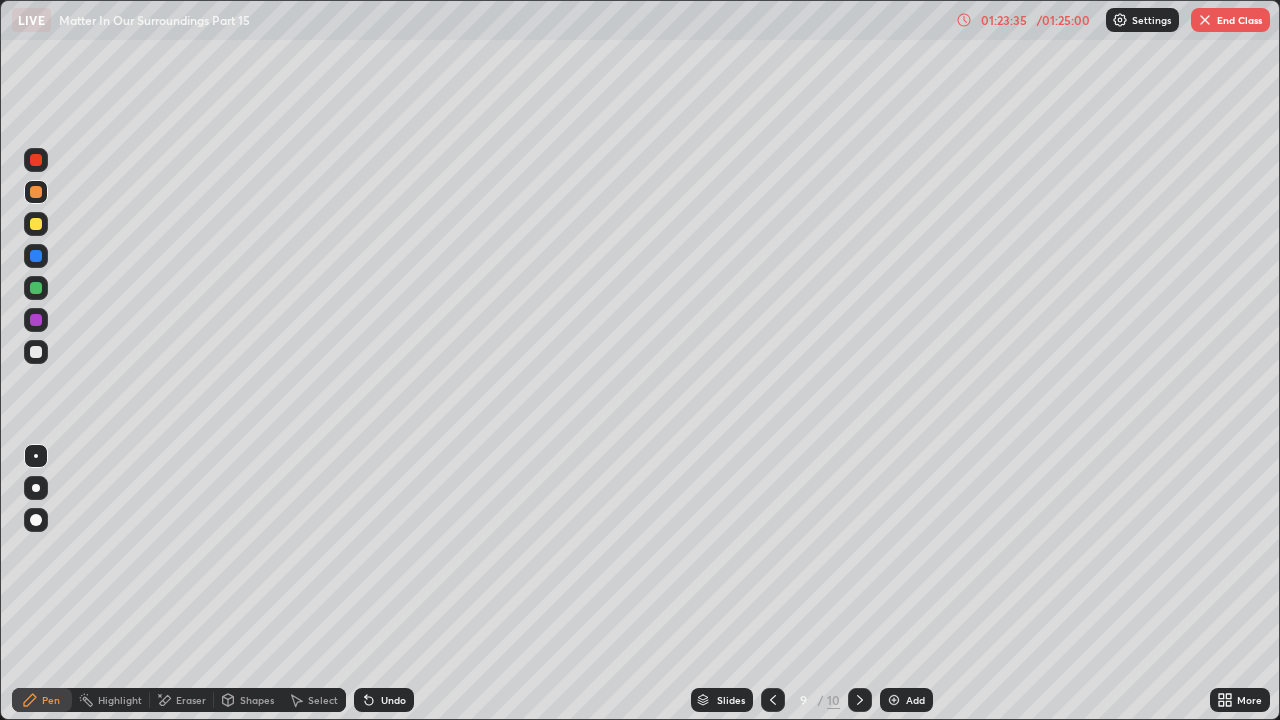 click at bounding box center [36, 256] 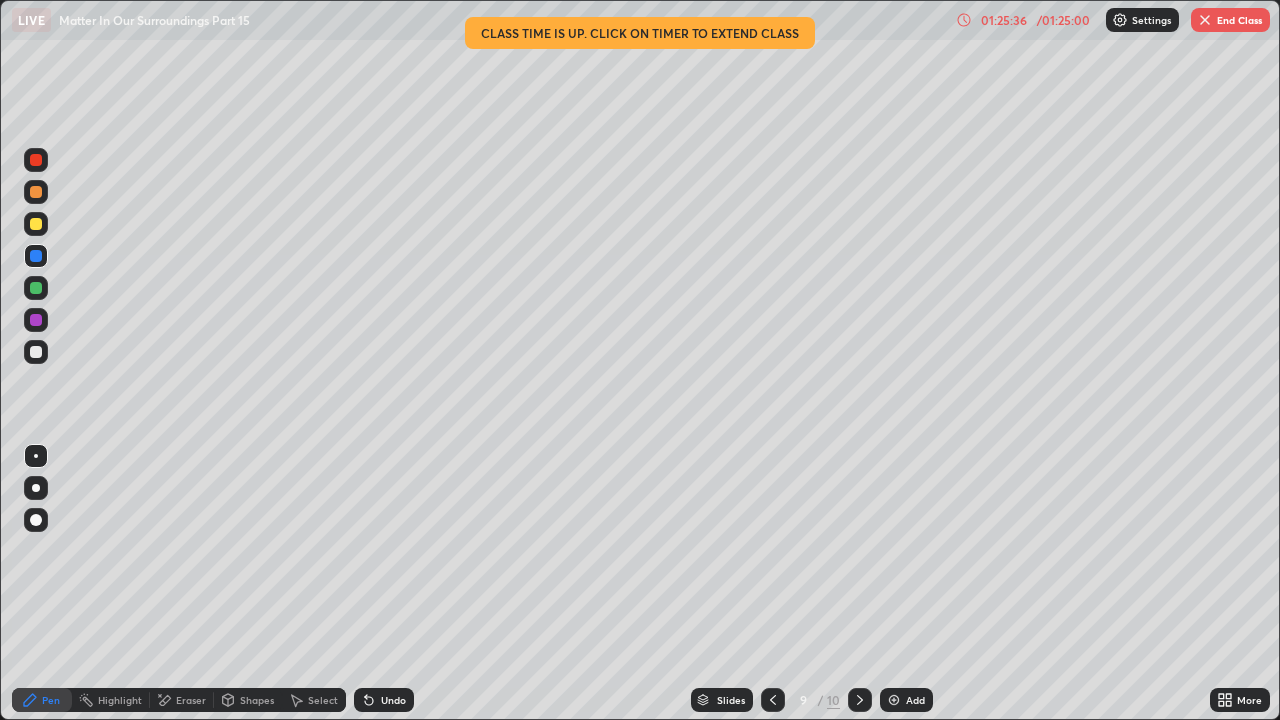 click on "End Class" at bounding box center [1230, 20] 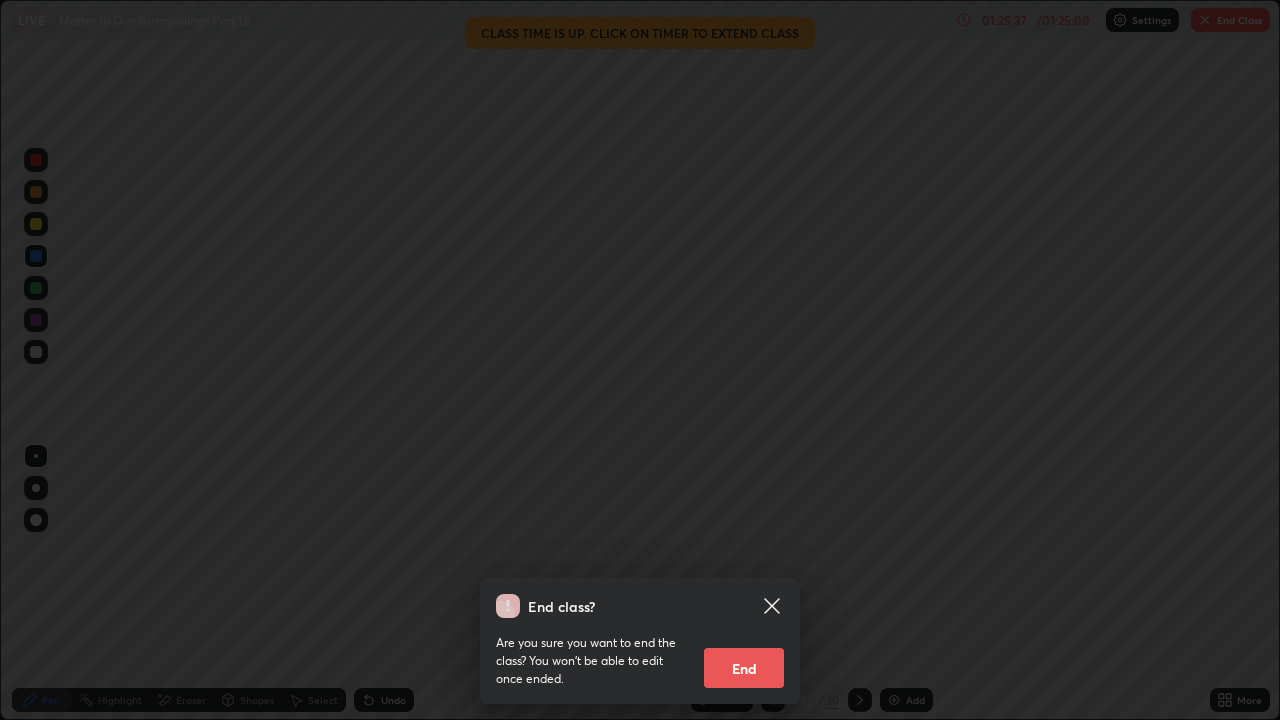 click on "End" at bounding box center (744, 668) 